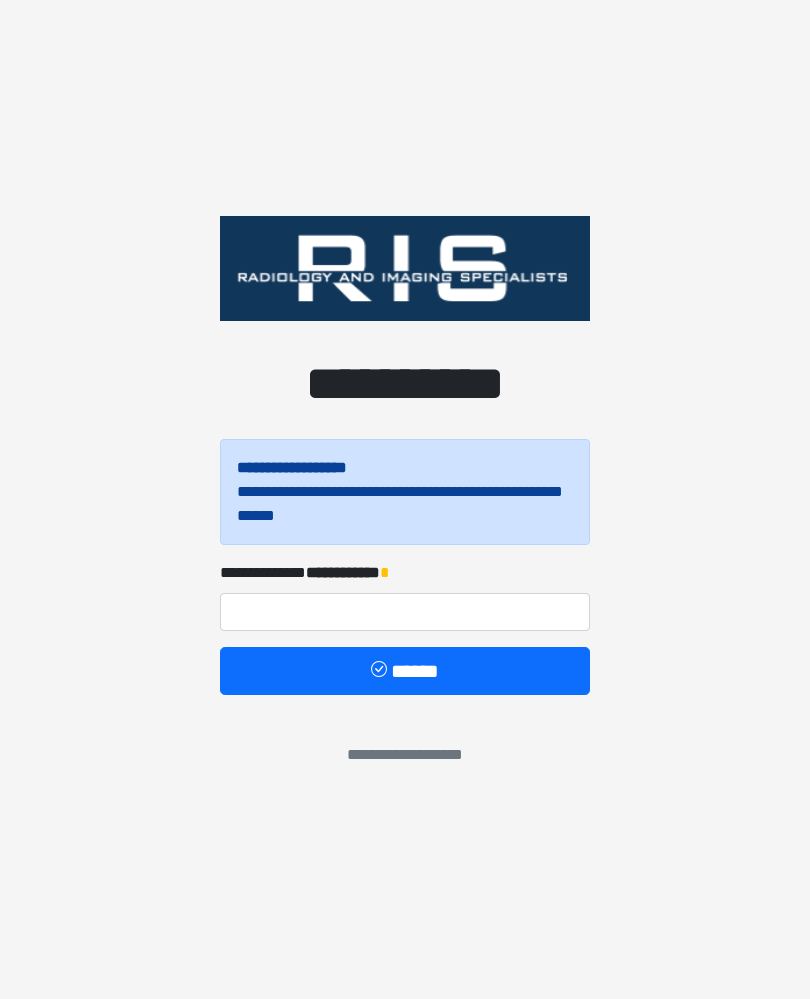 scroll, scrollTop: 0, scrollLeft: 0, axis: both 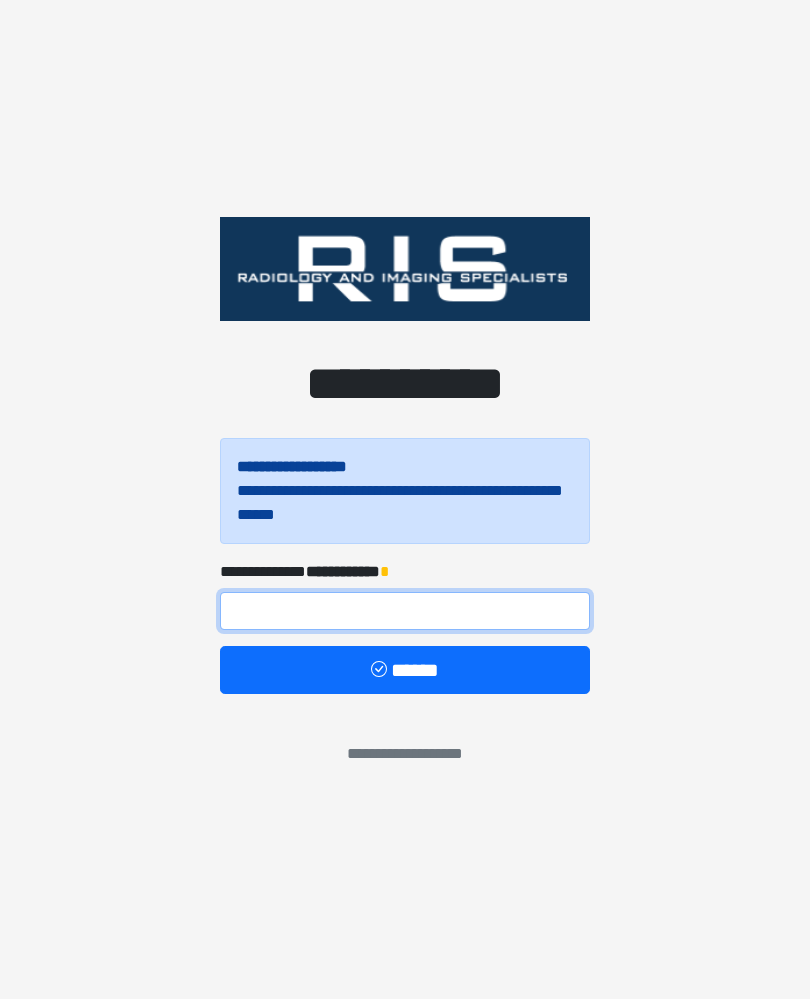 click at bounding box center [405, 611] 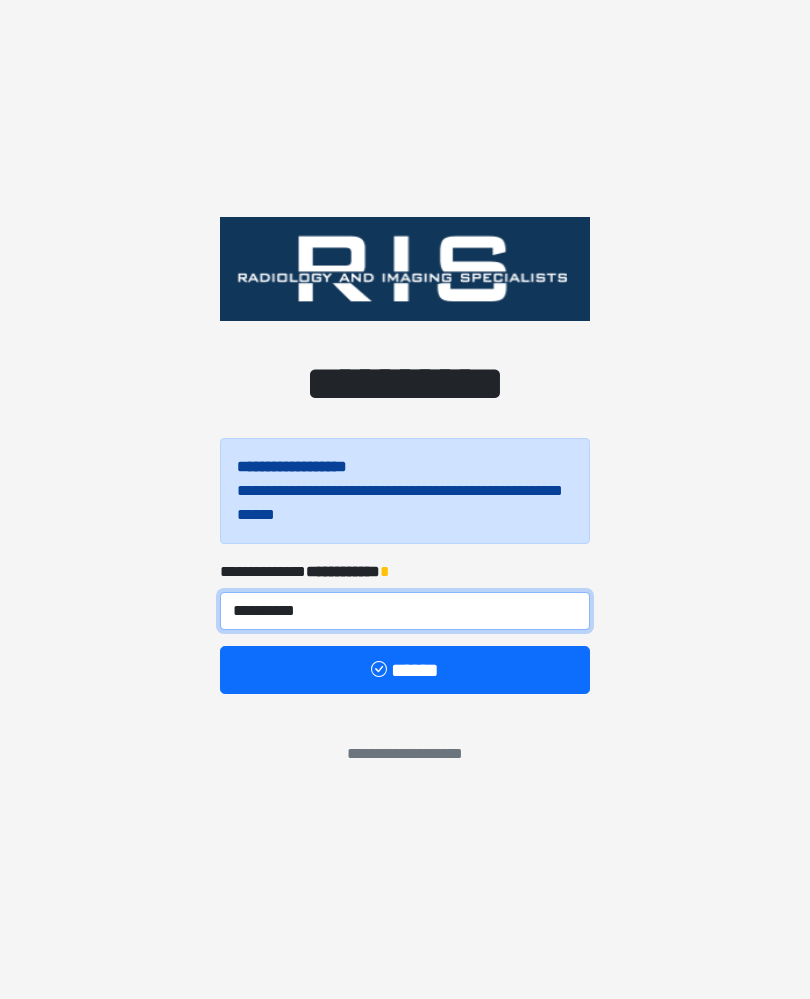 type on "**********" 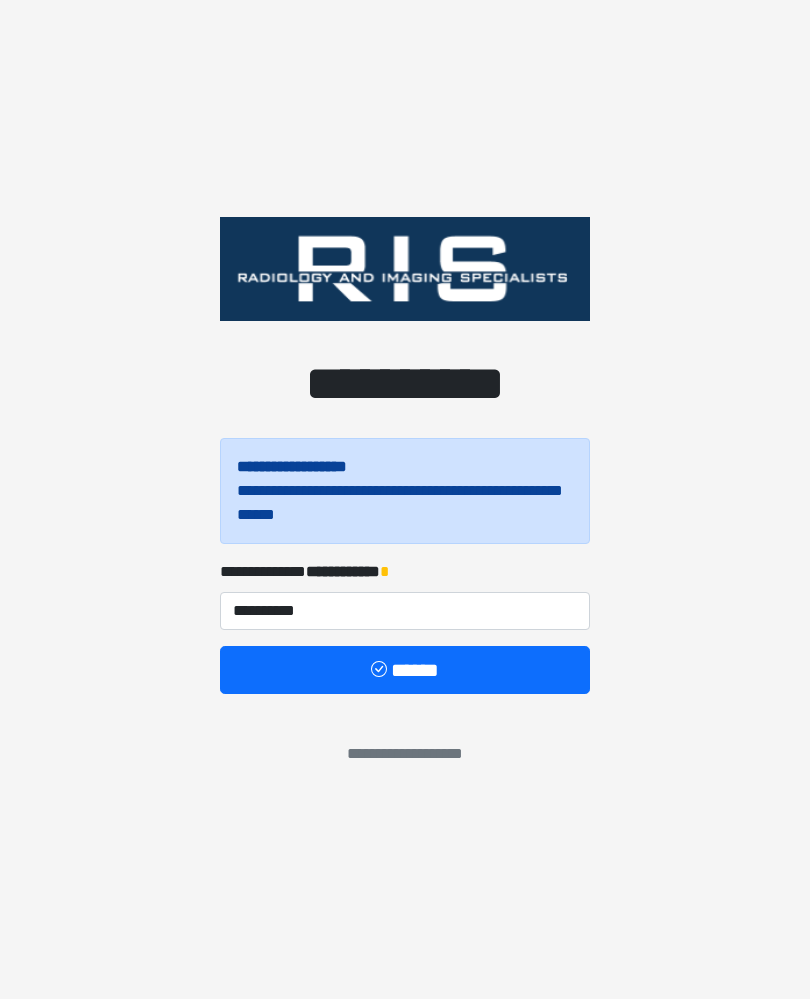 click on "******" at bounding box center [405, 670] 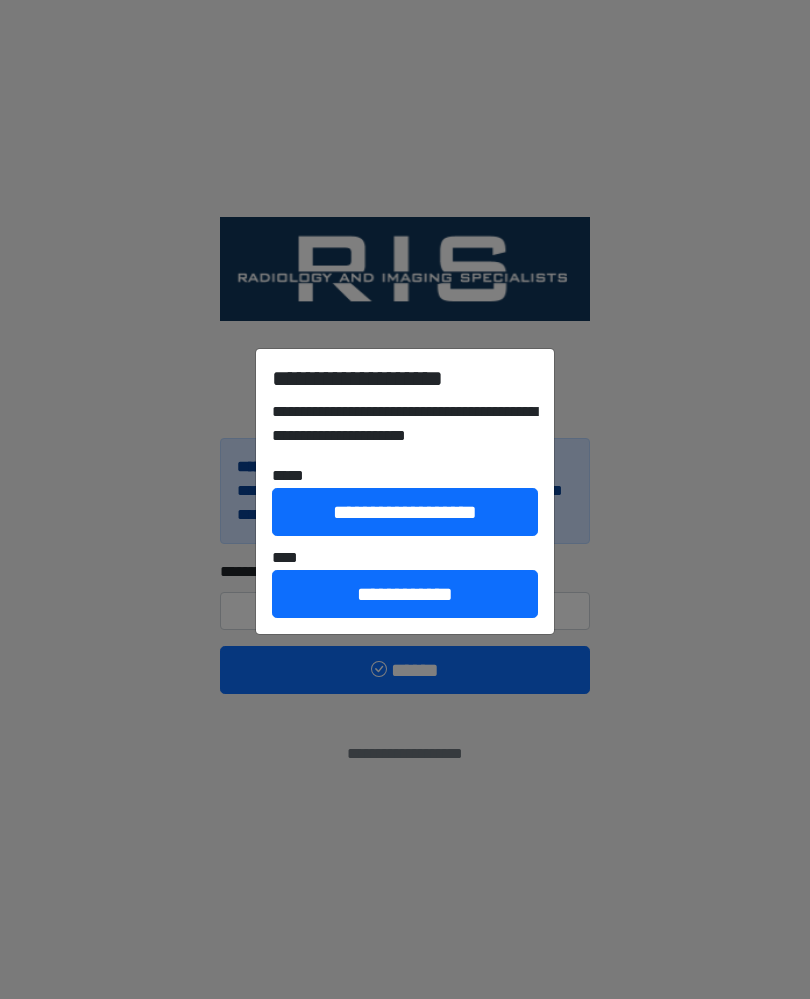 click on "**********" at bounding box center (405, 594) 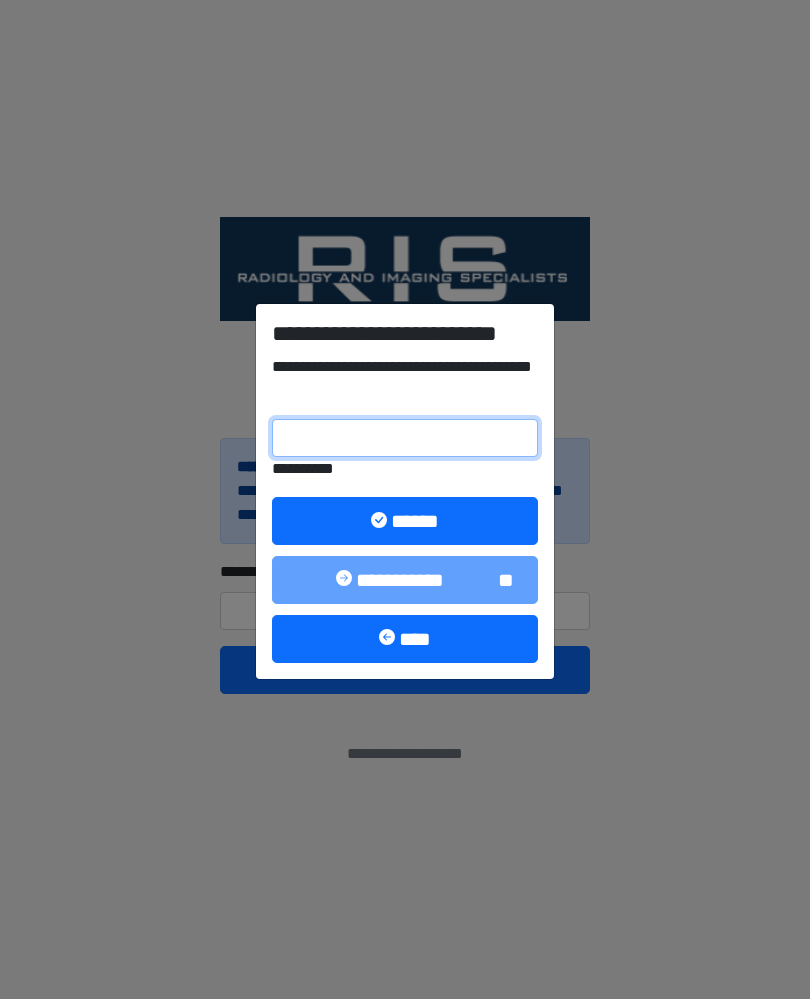 click on "**********" at bounding box center (405, 438) 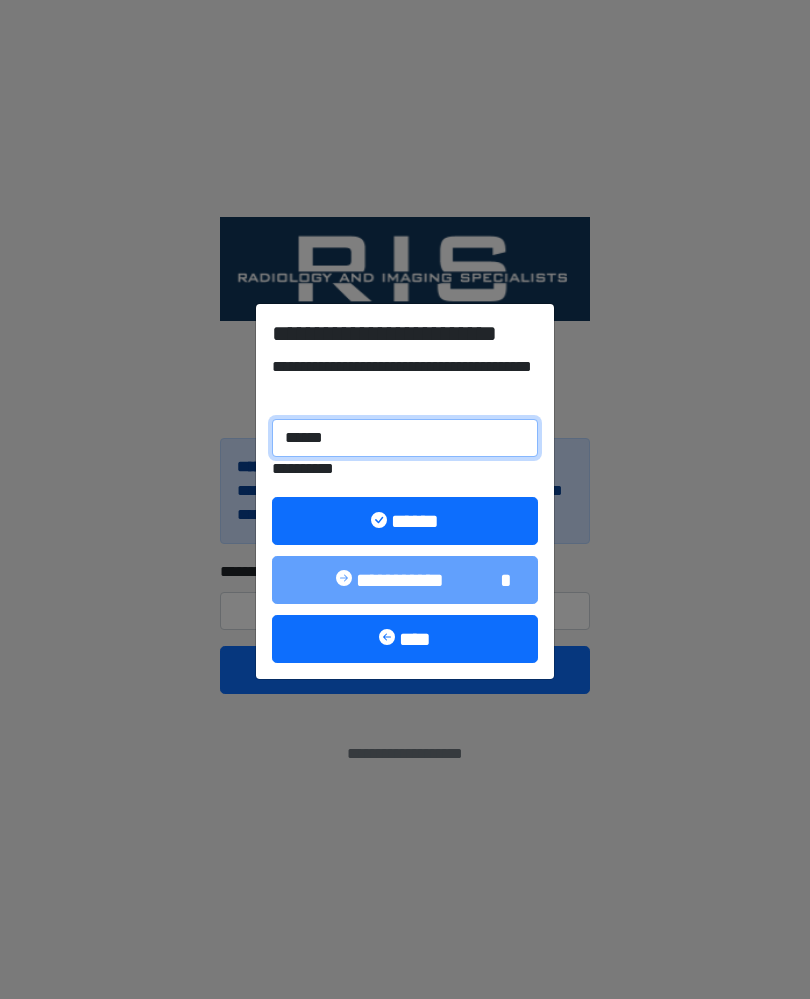 type on "******" 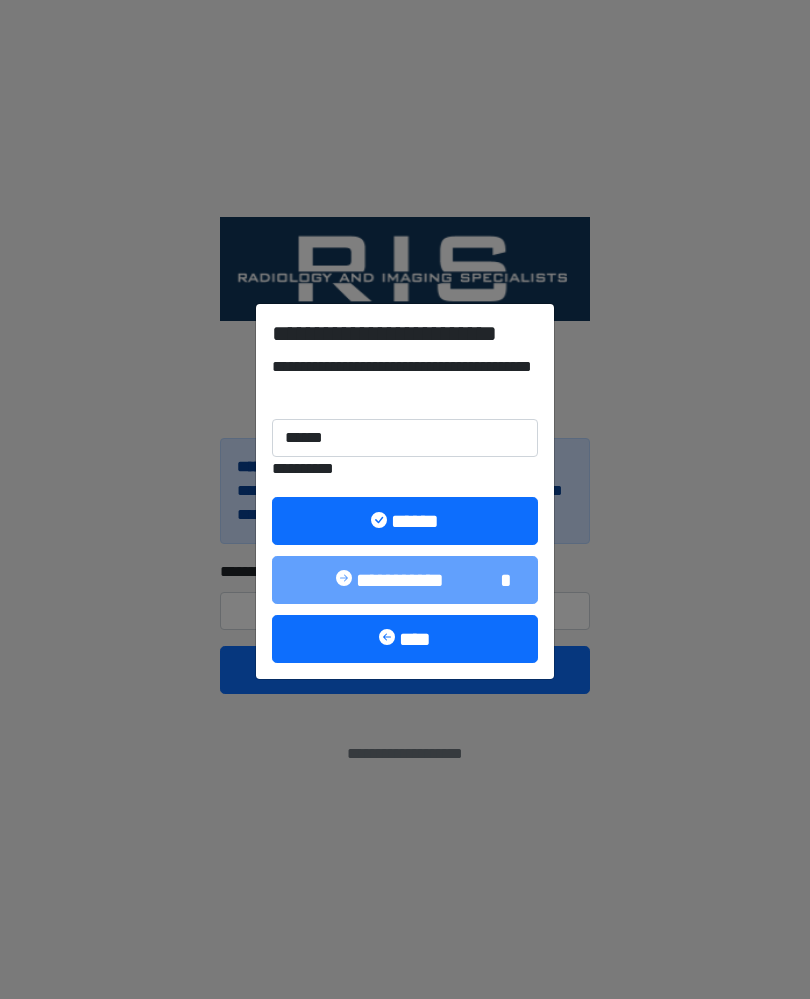 click on "******" at bounding box center [405, 521] 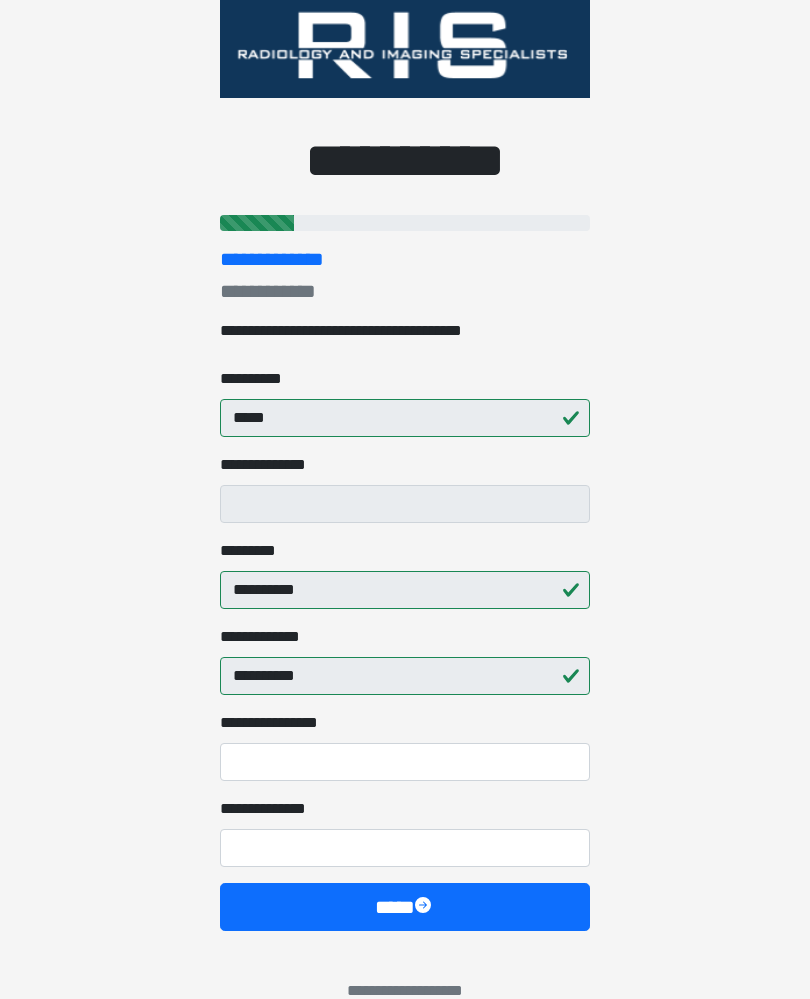scroll, scrollTop: 61, scrollLeft: 0, axis: vertical 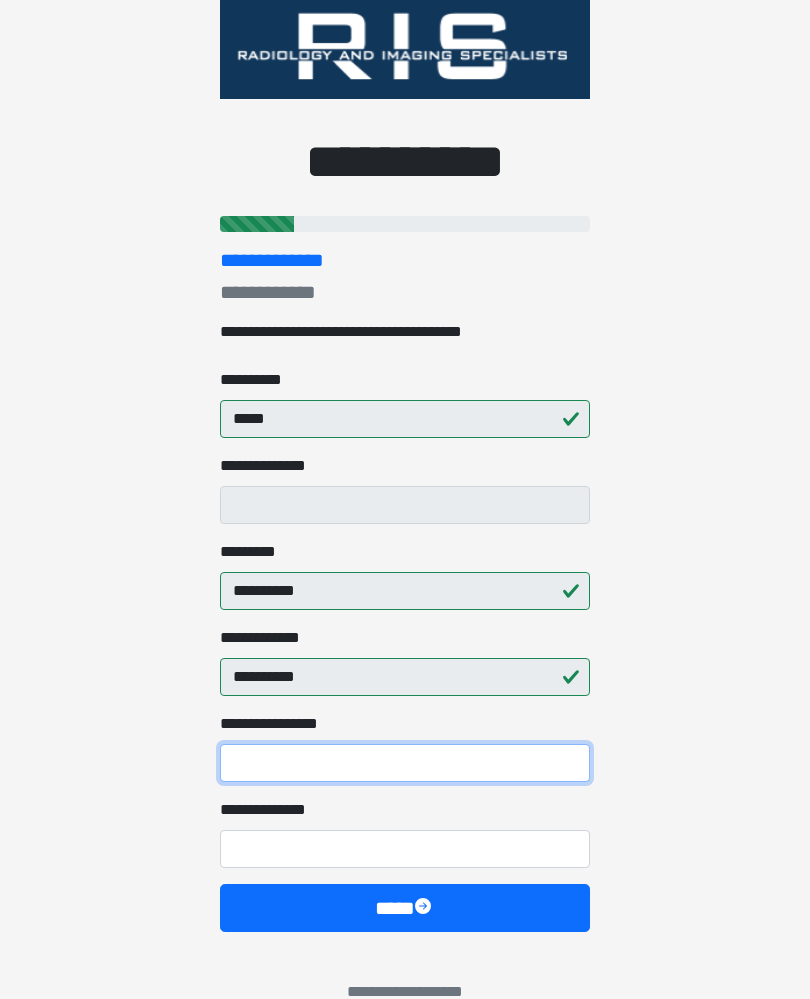 click on "**********" at bounding box center (405, 763) 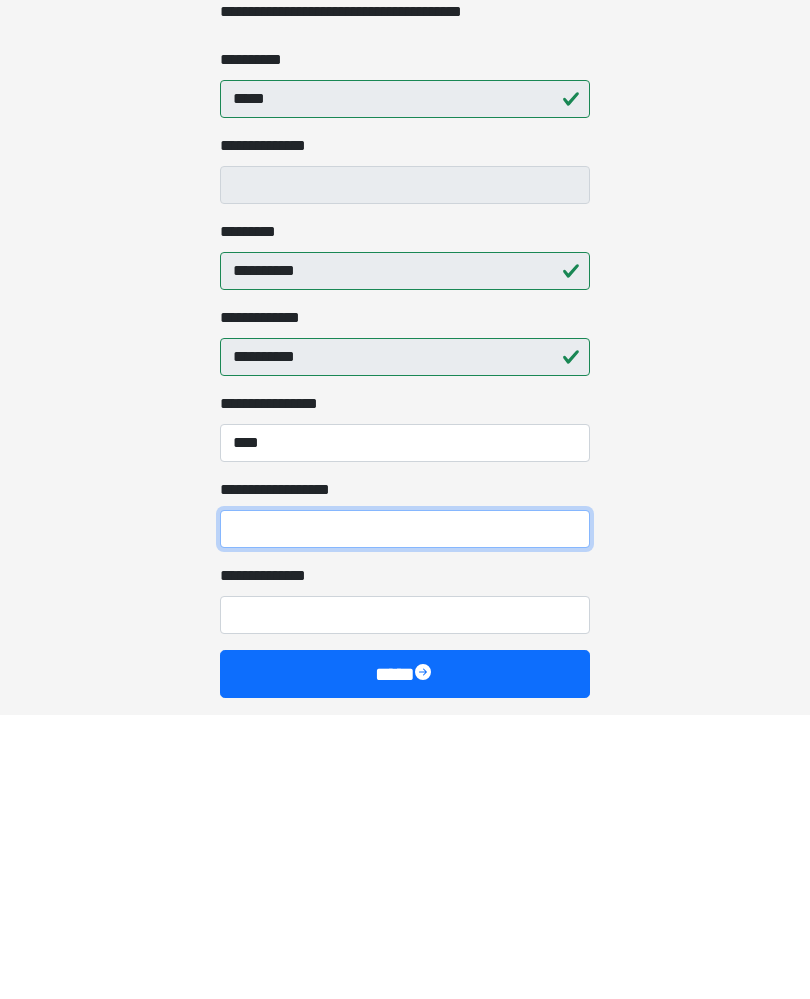 click on "**********" at bounding box center [405, 813] 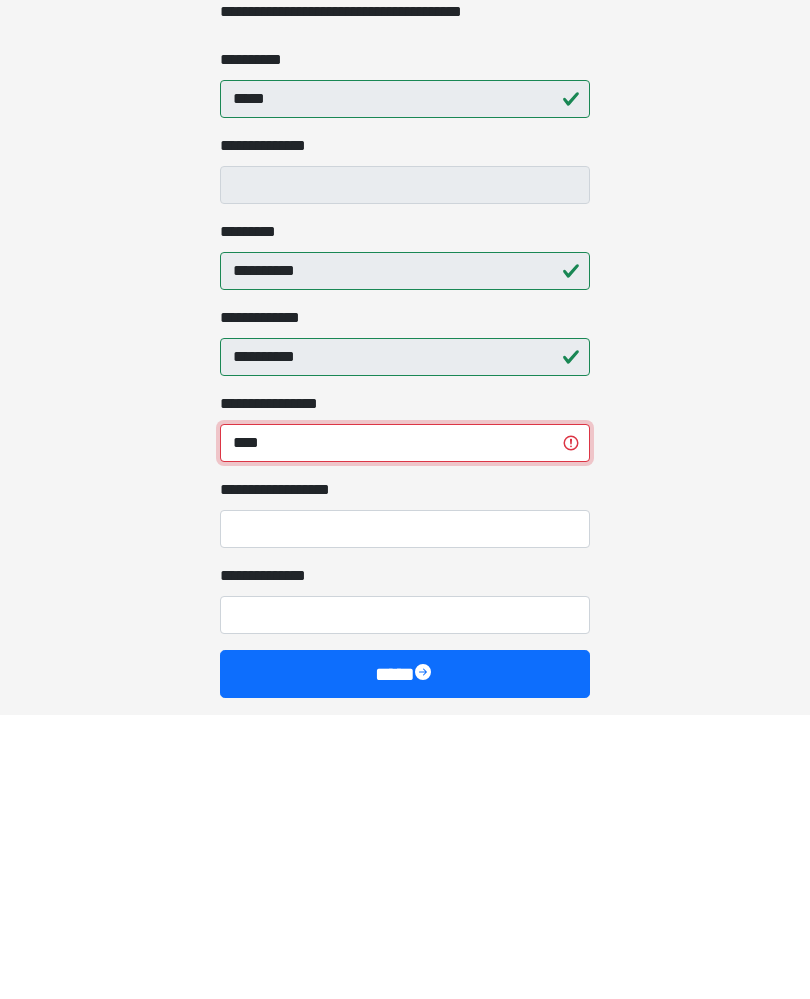 click on "****" at bounding box center [405, 727] 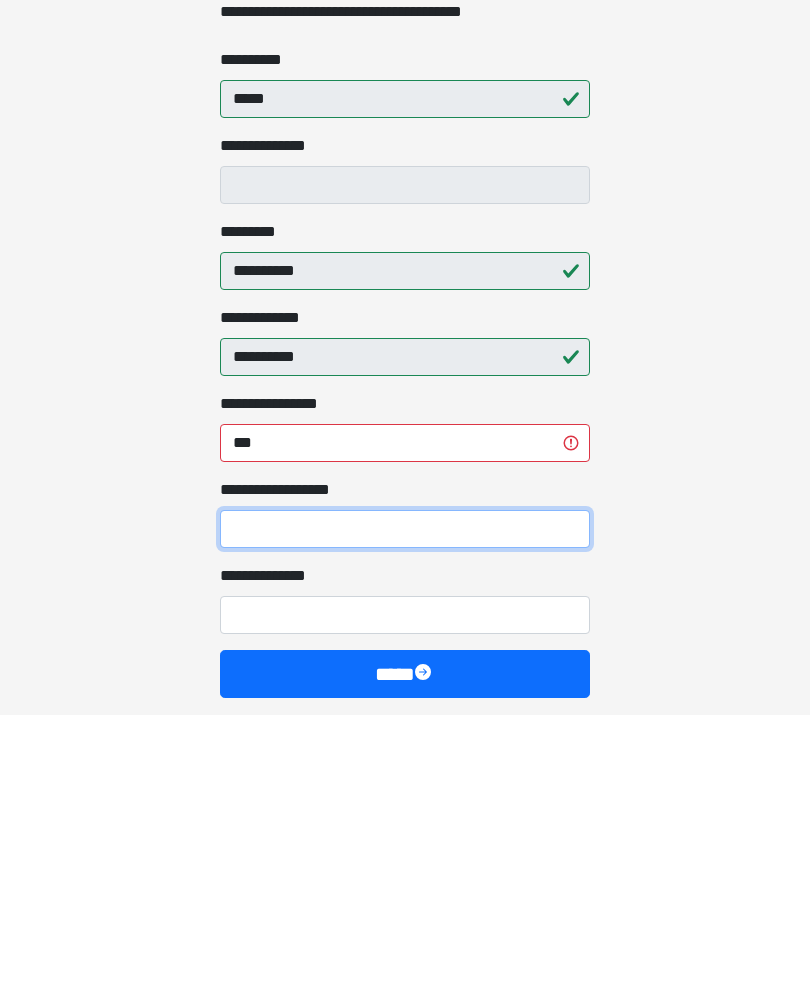 click on "**********" at bounding box center [405, 813] 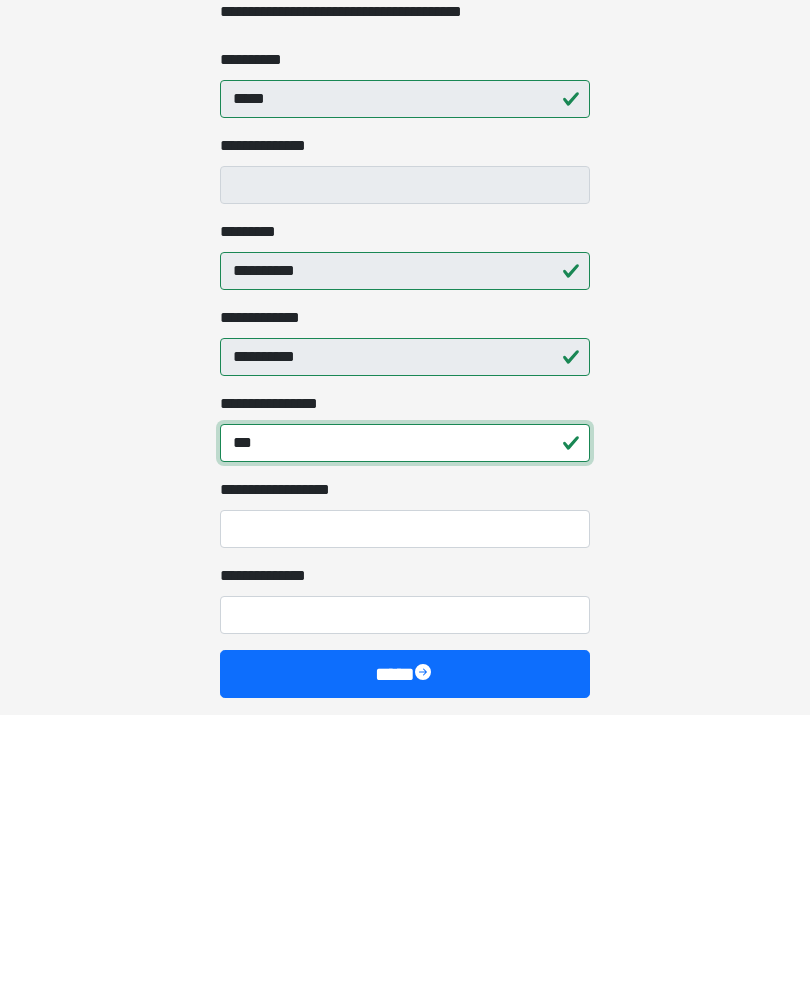 click on "***" at bounding box center (405, 727) 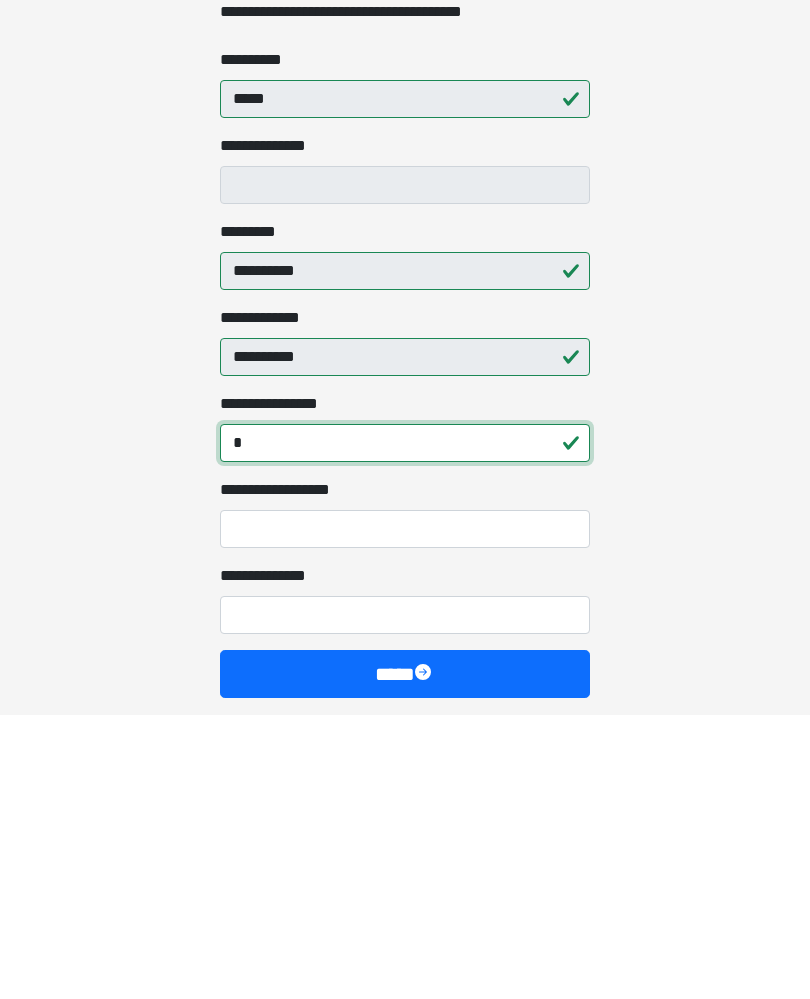type on "*" 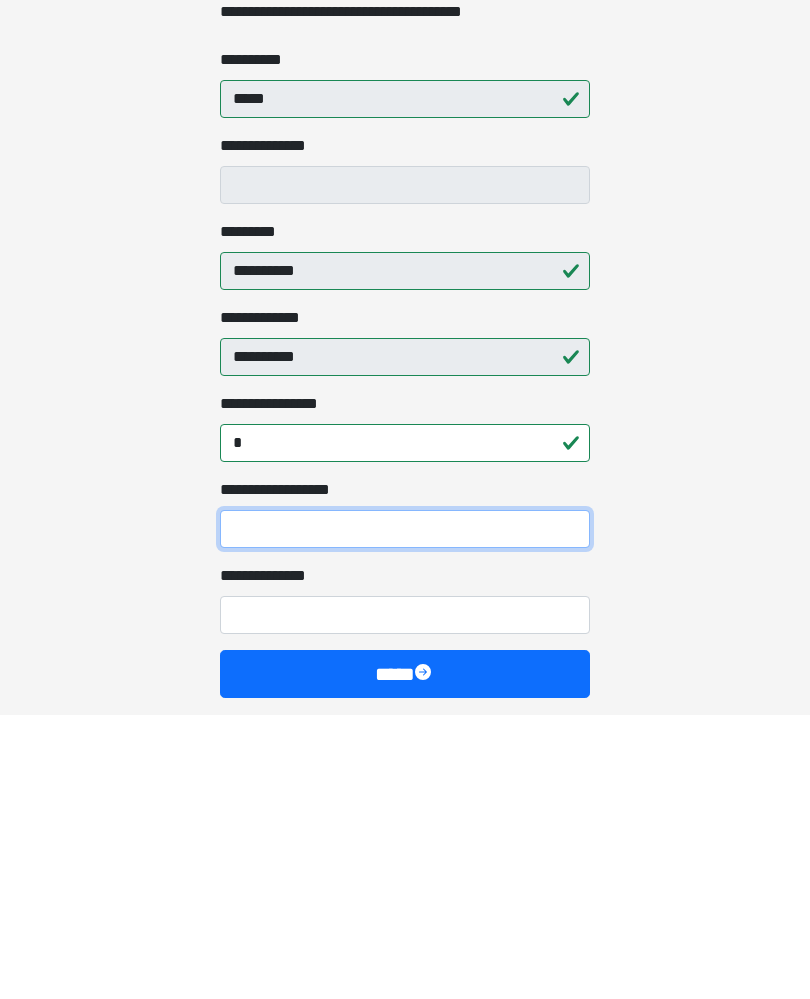 click on "**********" at bounding box center [405, 813] 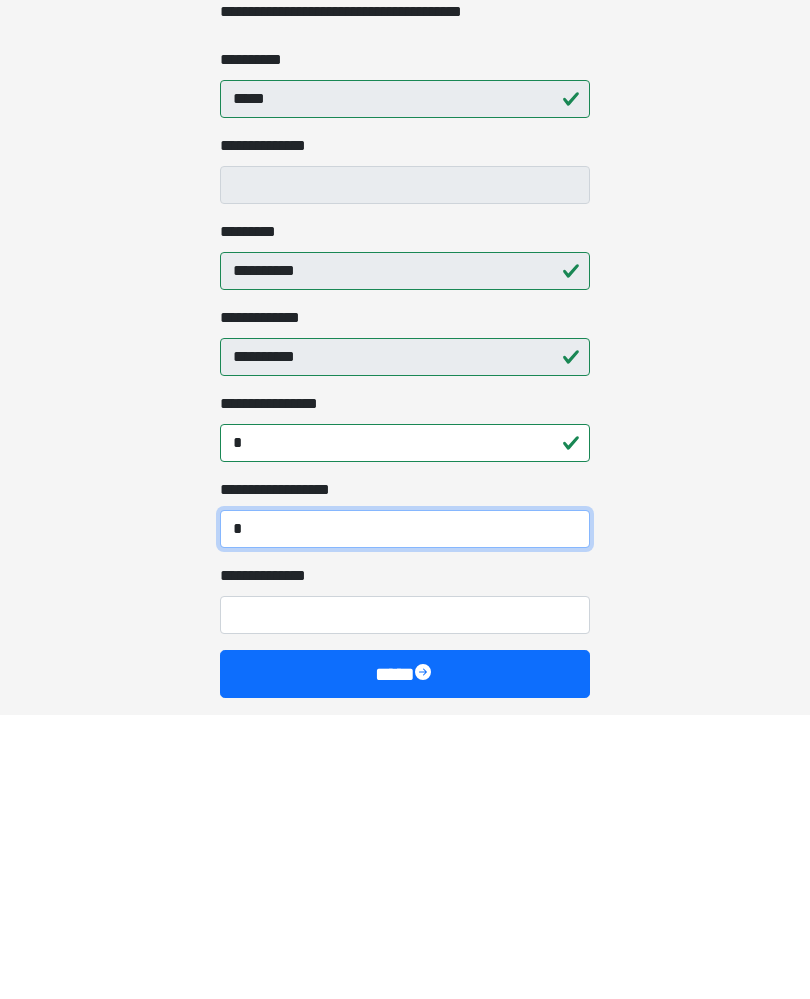 type on "*" 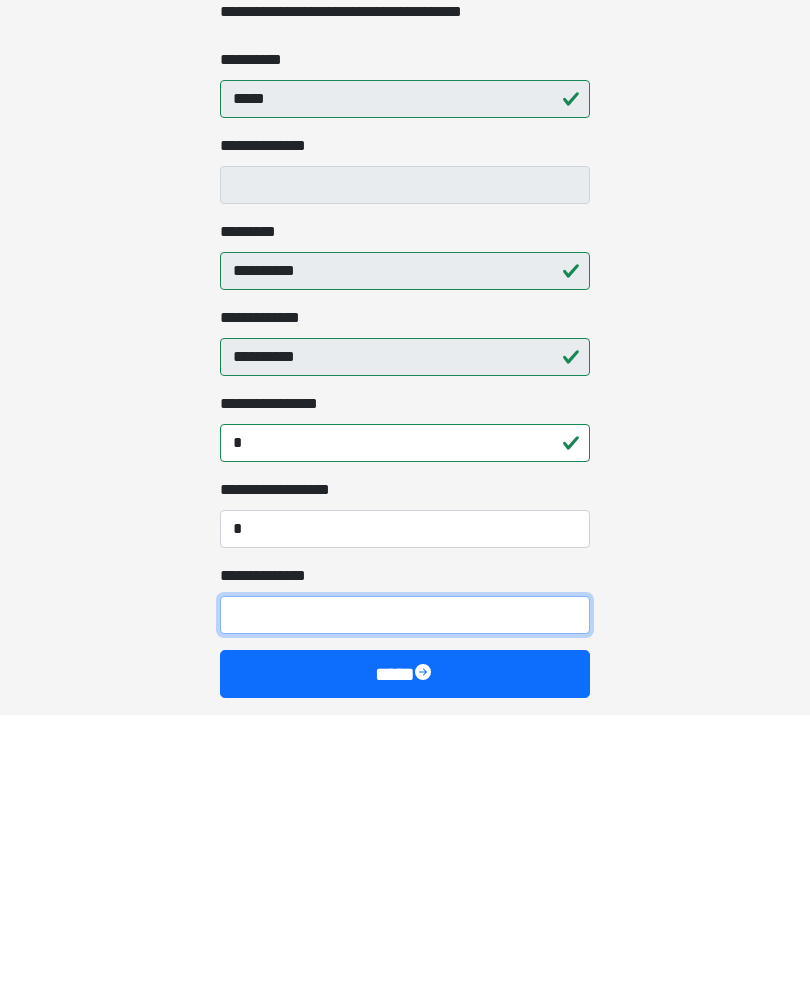 click on "**********" at bounding box center (405, 899) 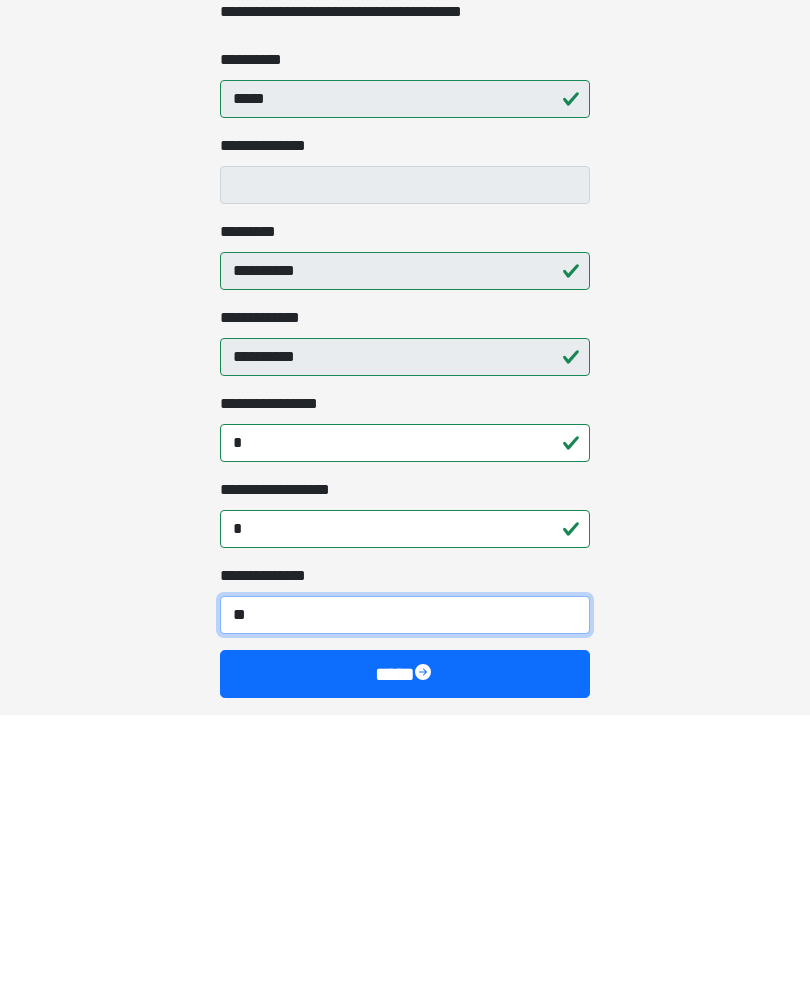 type on "***" 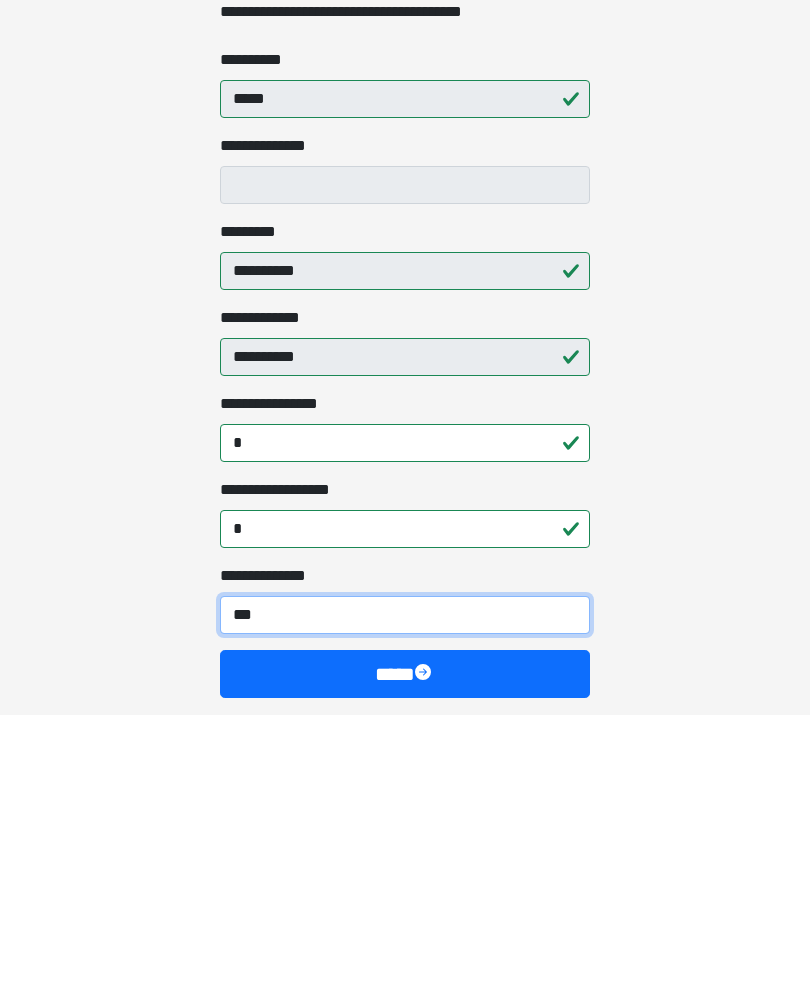 scroll, scrollTop: 183, scrollLeft: 0, axis: vertical 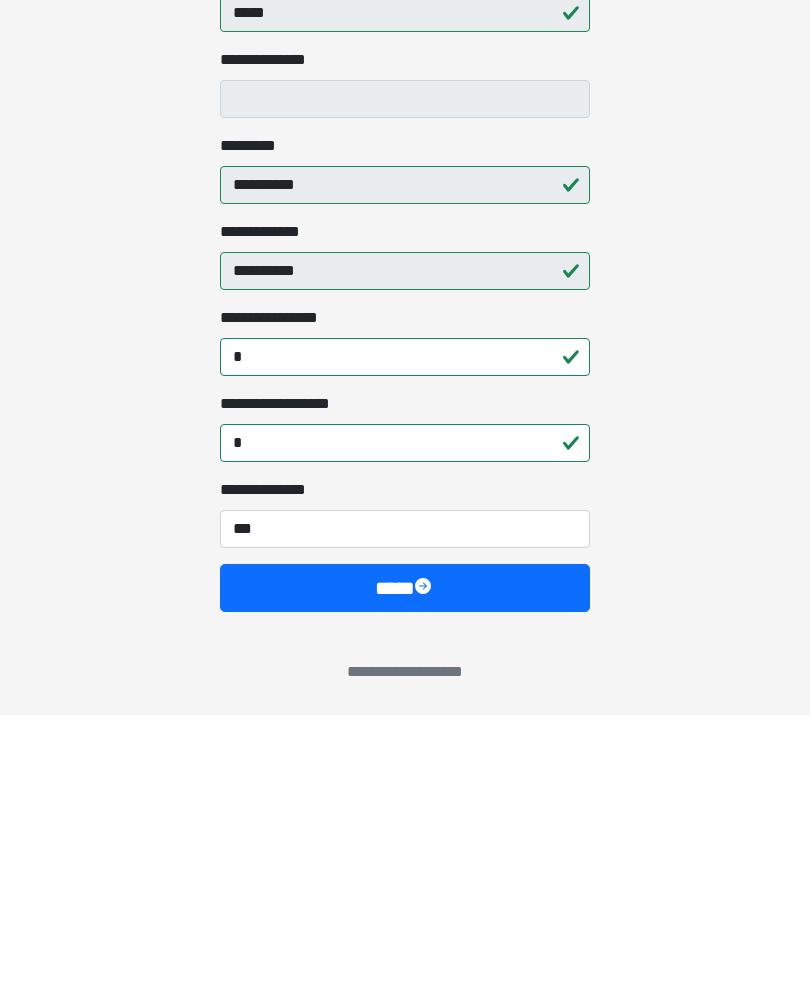 click on "****" at bounding box center [405, 872] 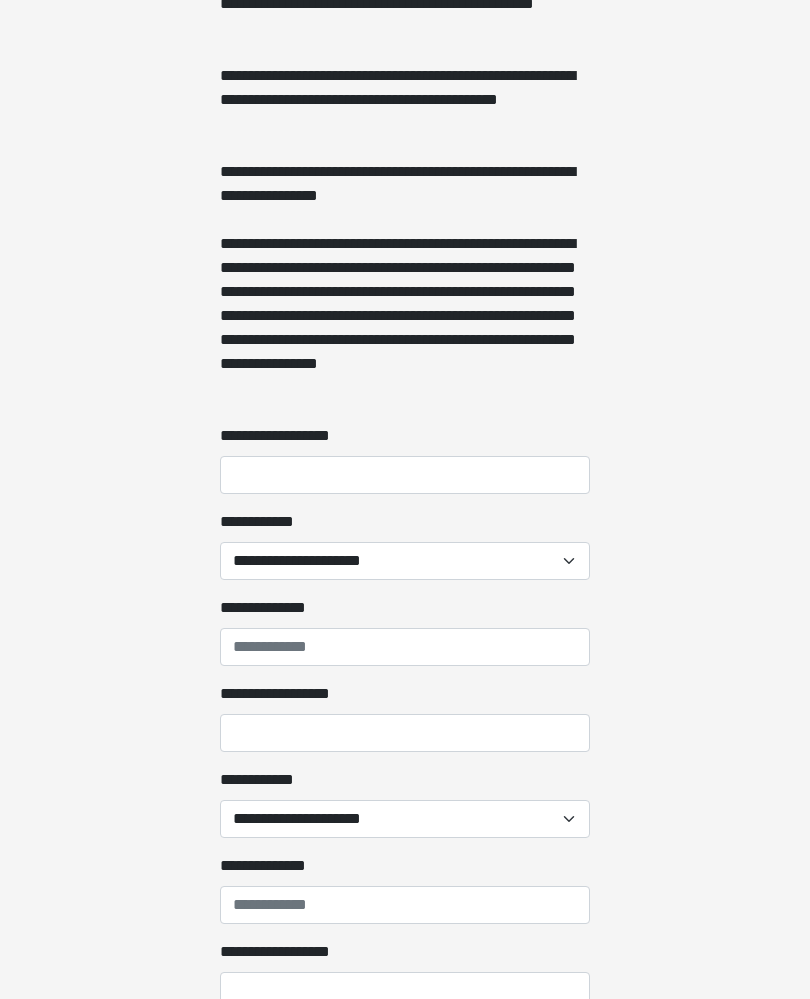 scroll, scrollTop: 1578, scrollLeft: 0, axis: vertical 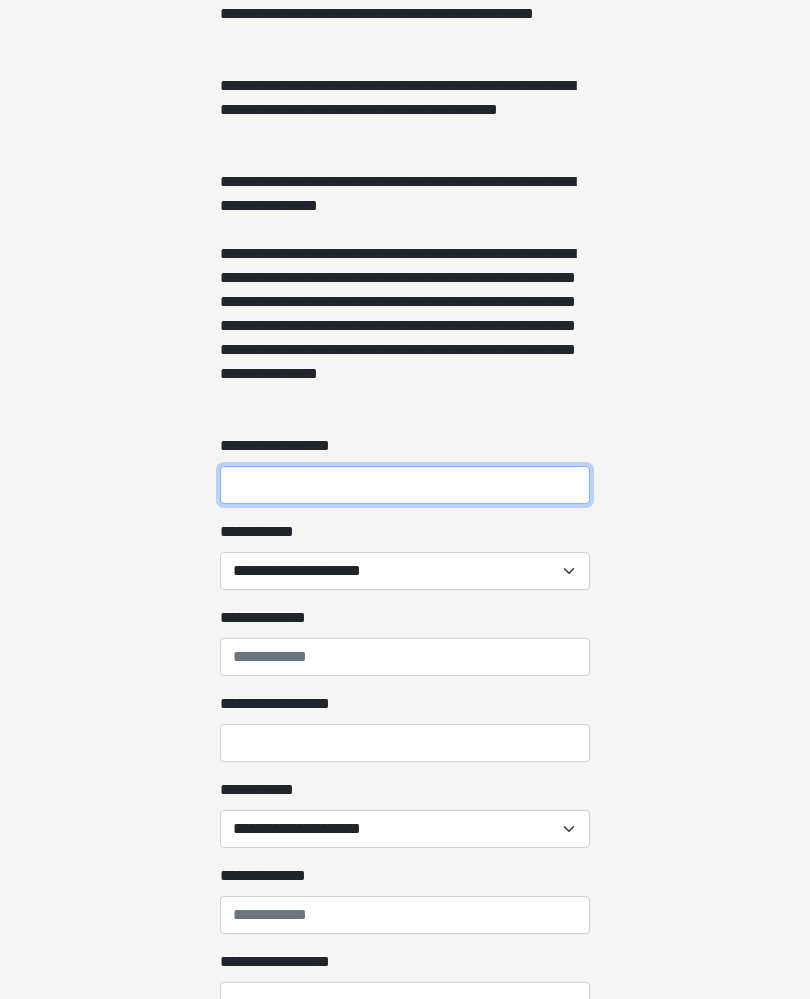 click on "**********" at bounding box center [405, 486] 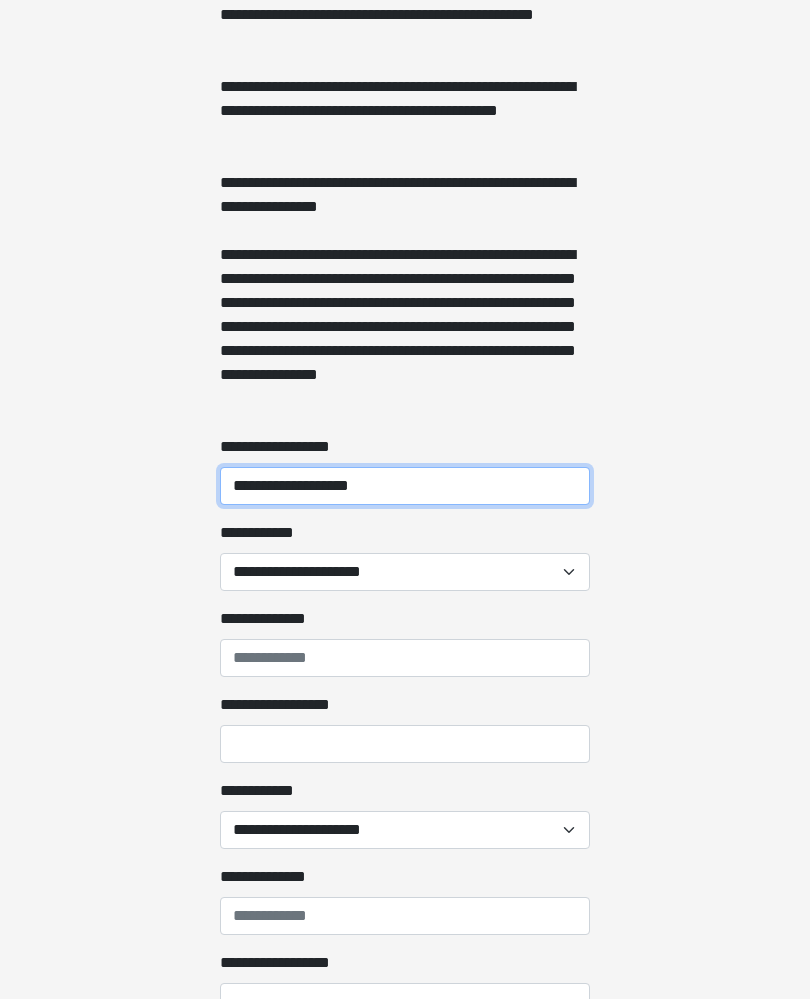 type on "**********" 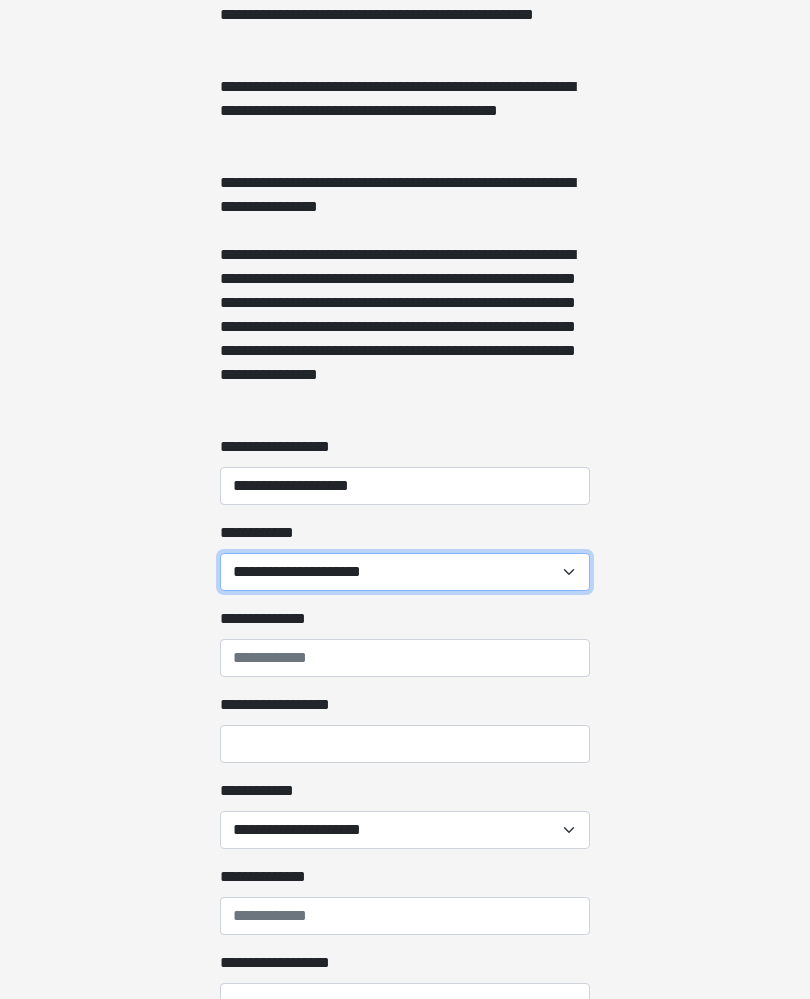 click on "**********" at bounding box center [405, 572] 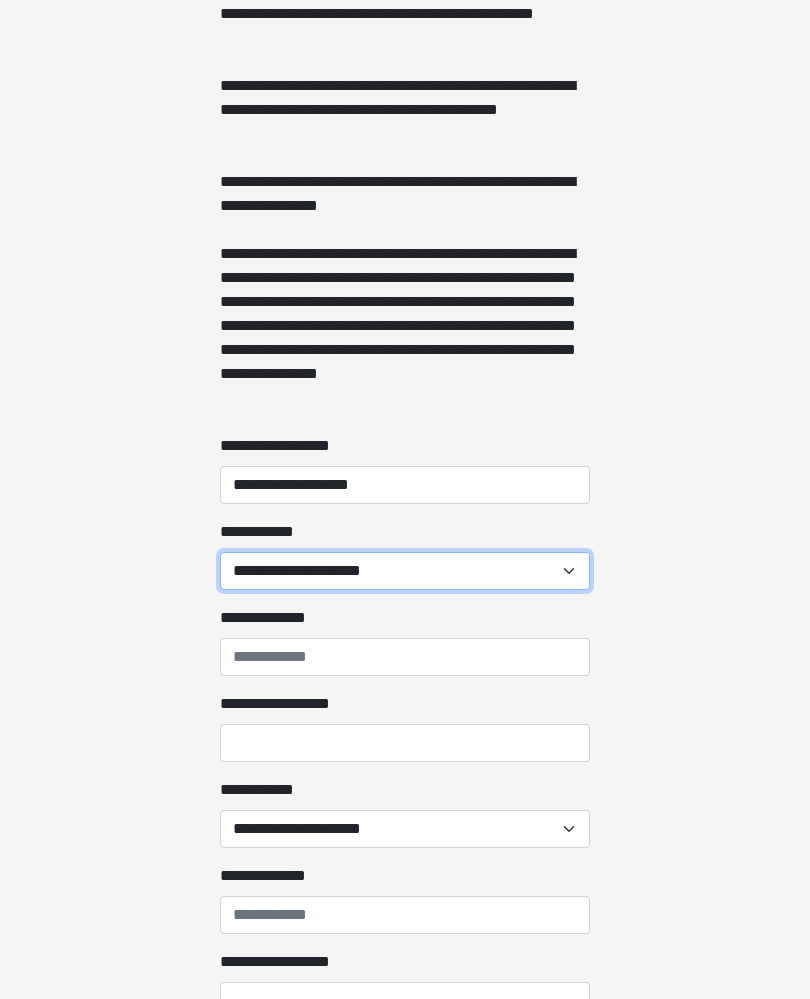 select on "******" 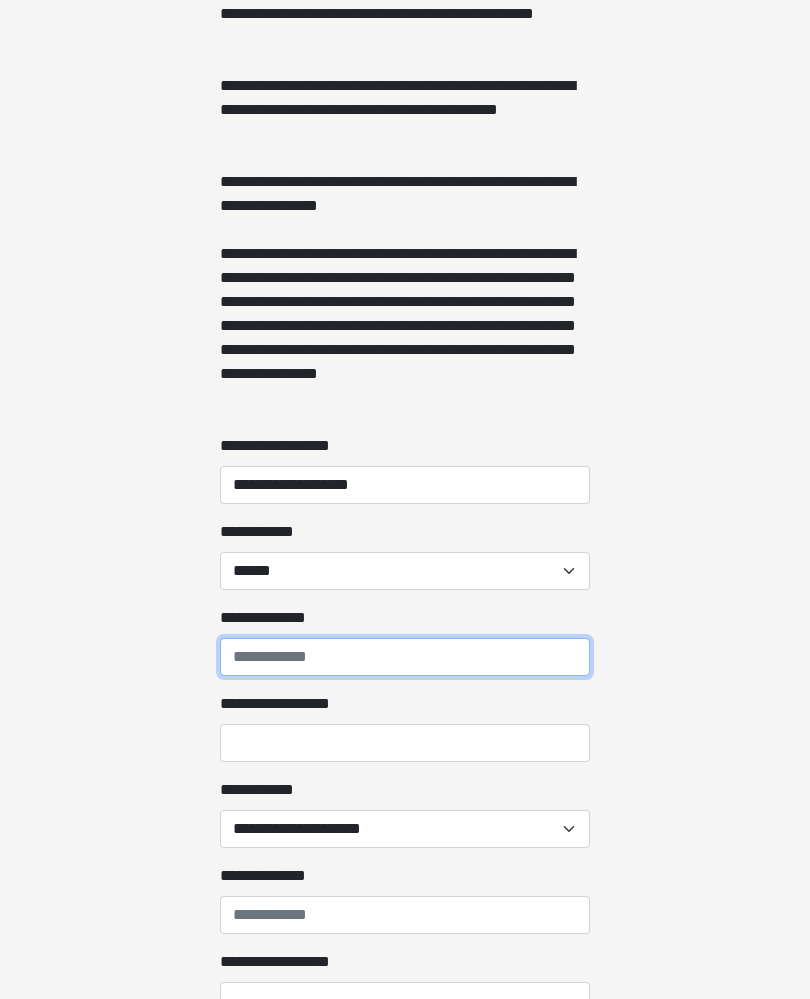 click on "**********" at bounding box center (405, 657) 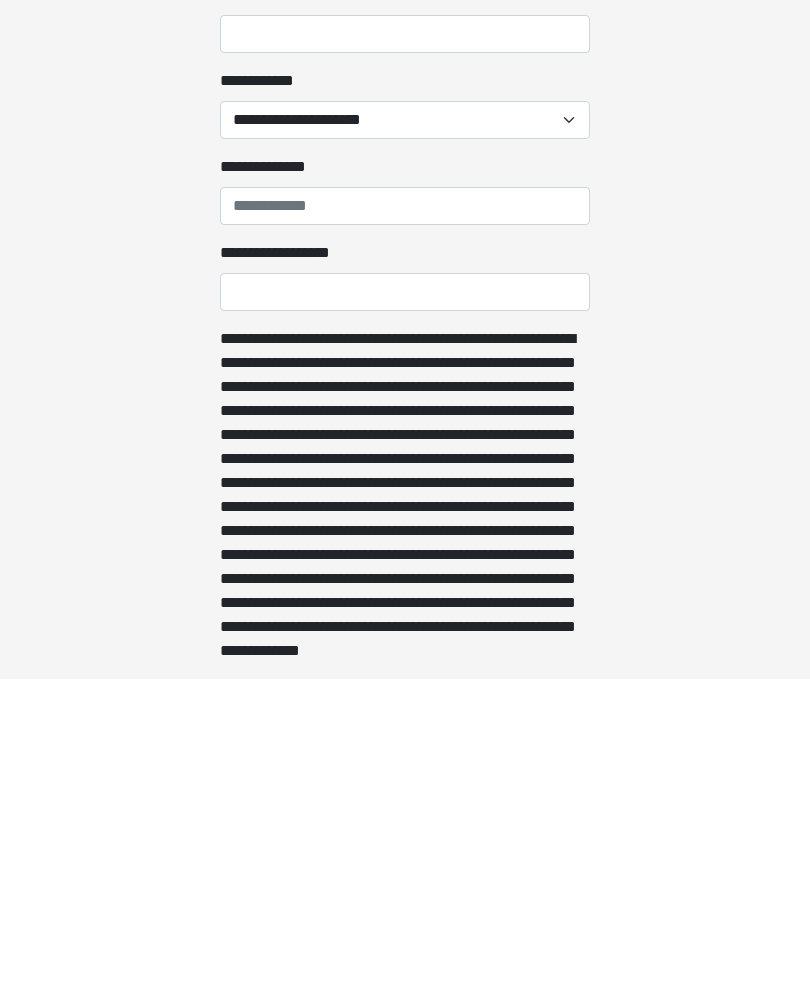 scroll, scrollTop: 2236, scrollLeft: 0, axis: vertical 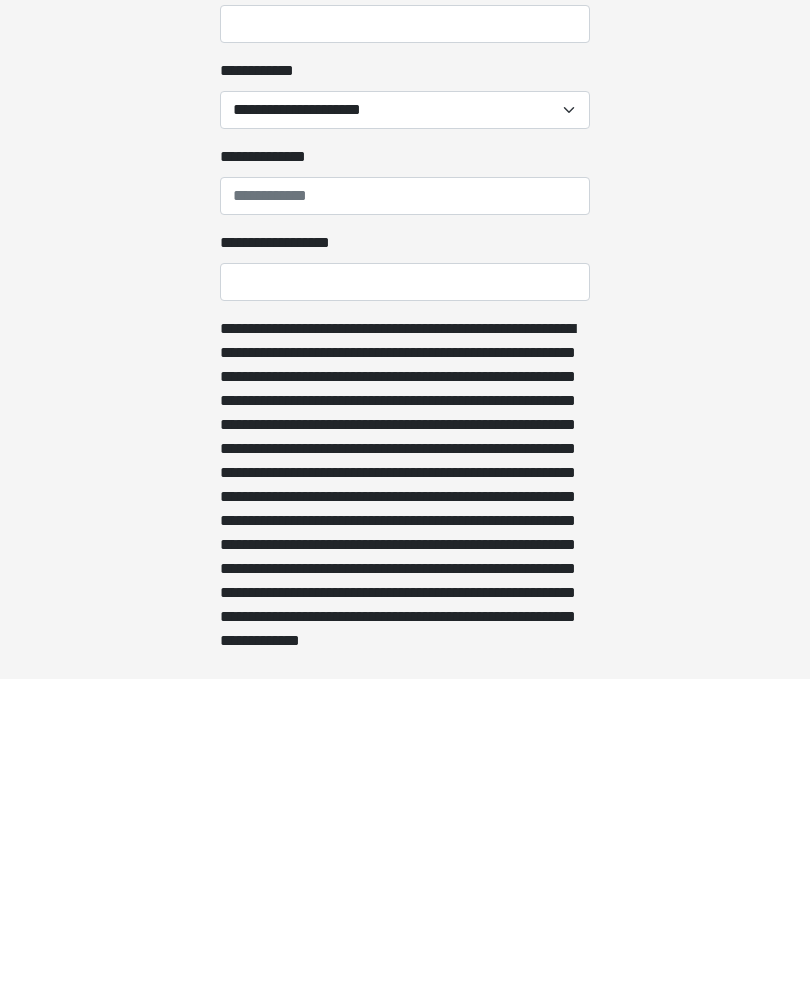 type on "**********" 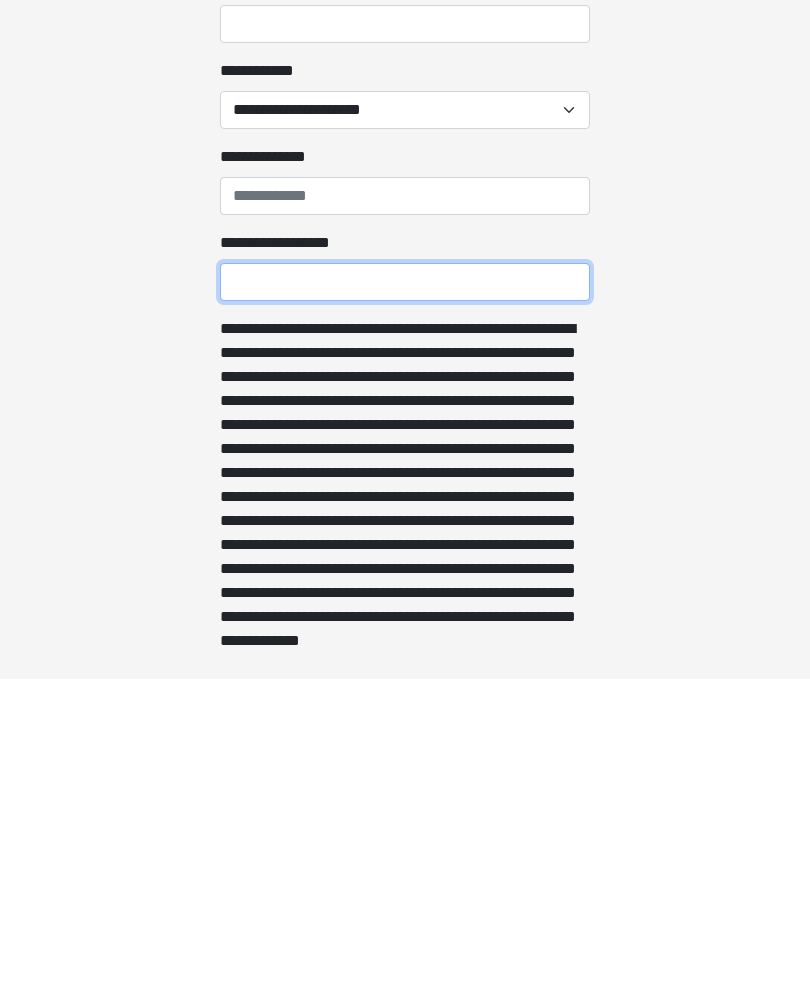click on "**********" at bounding box center (405, 602) 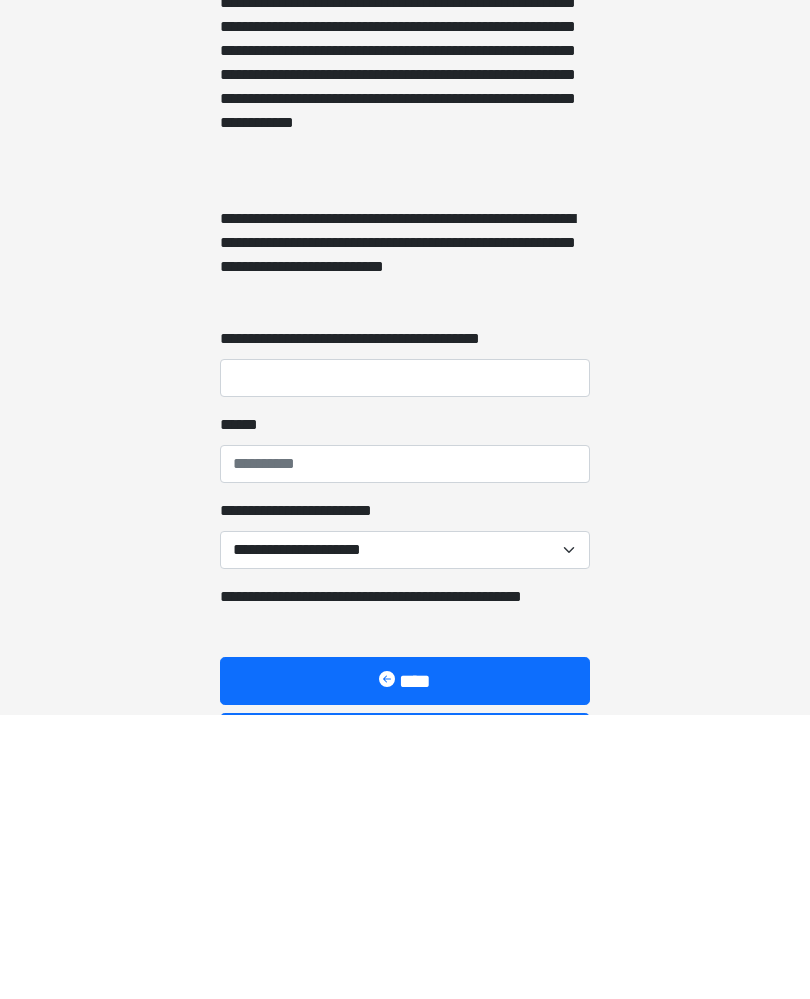 scroll, scrollTop: 6458, scrollLeft: 0, axis: vertical 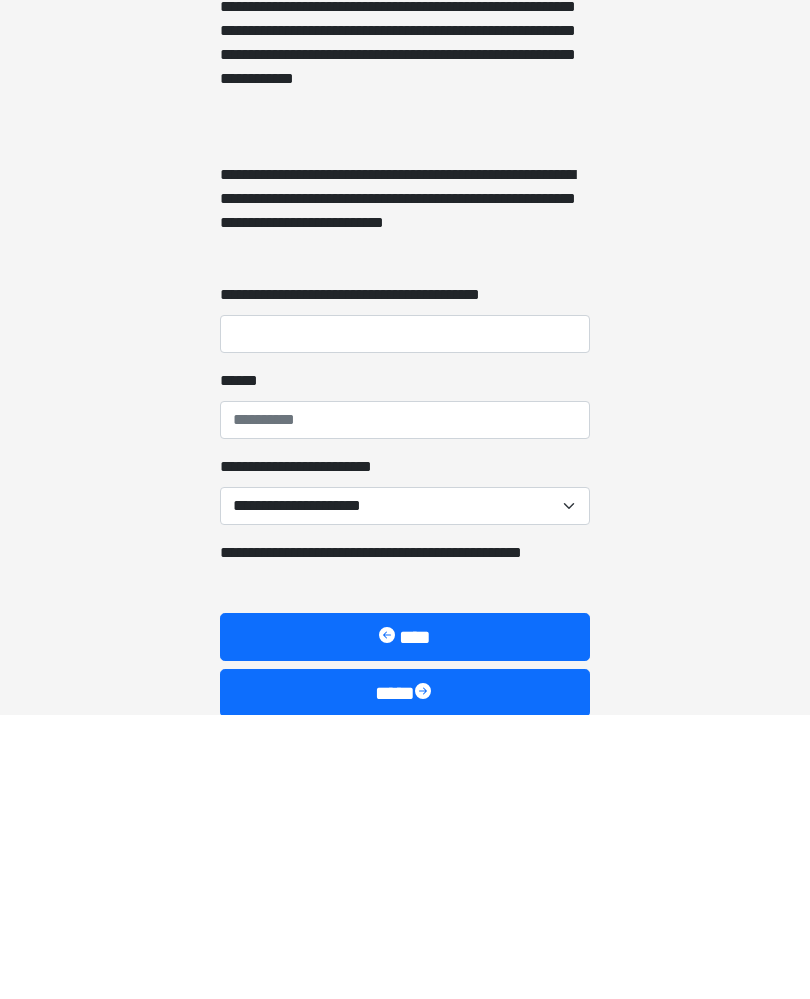 type on "***" 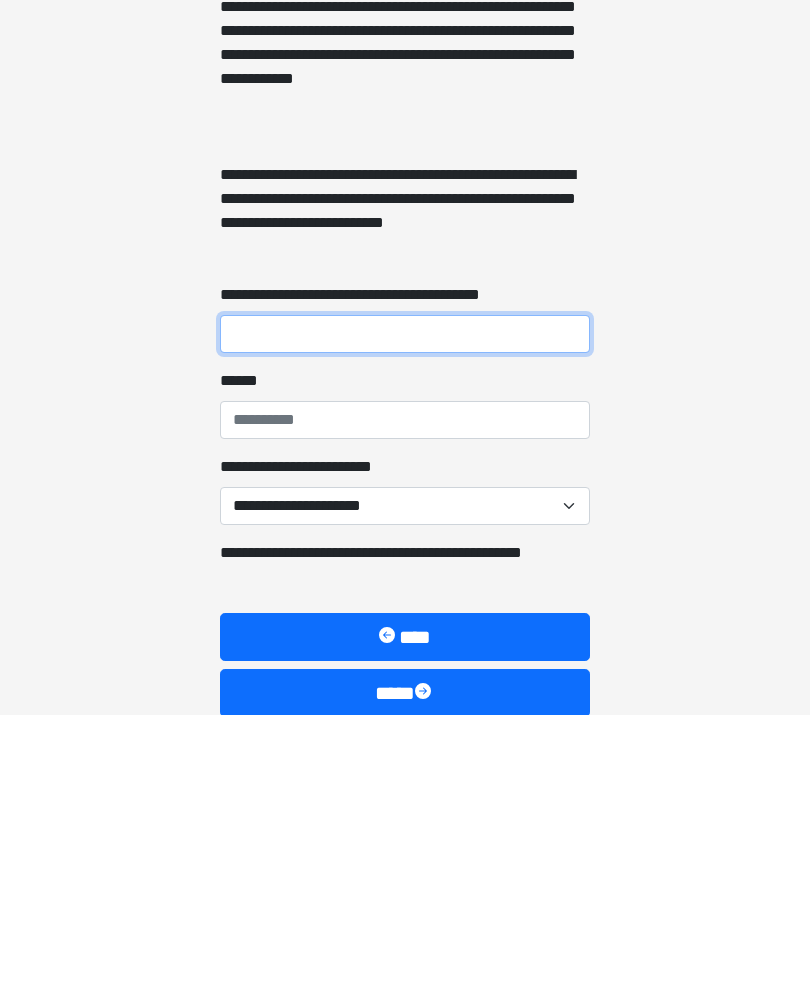 click on "**********" at bounding box center (405, 618) 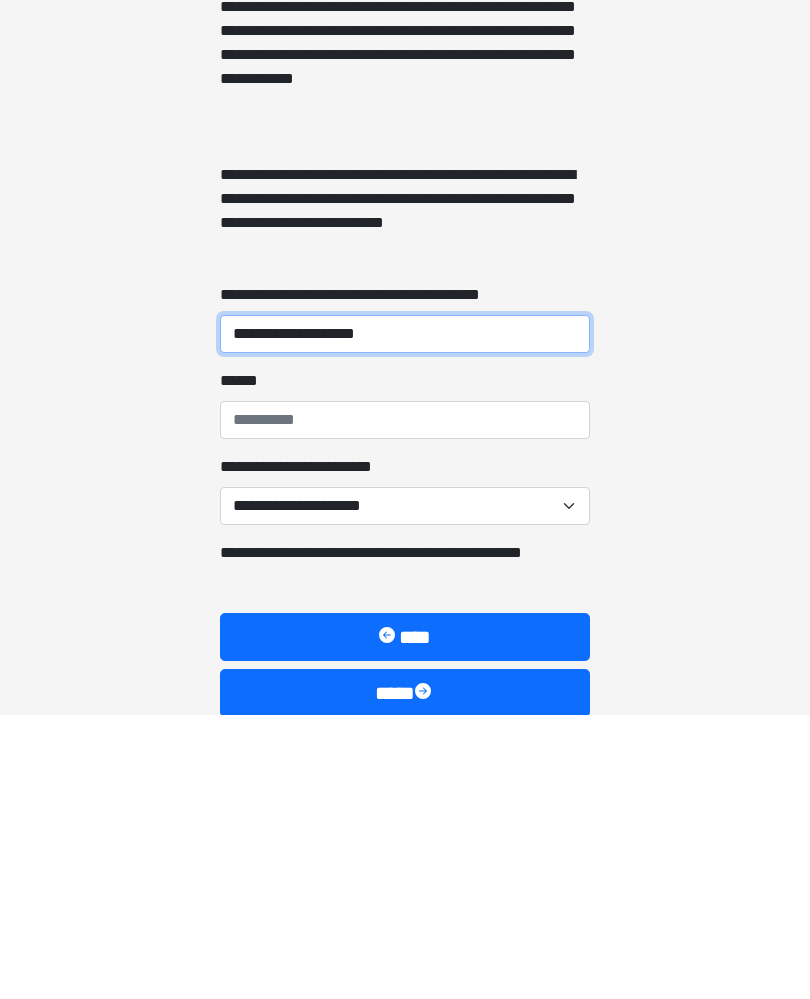 type on "**********" 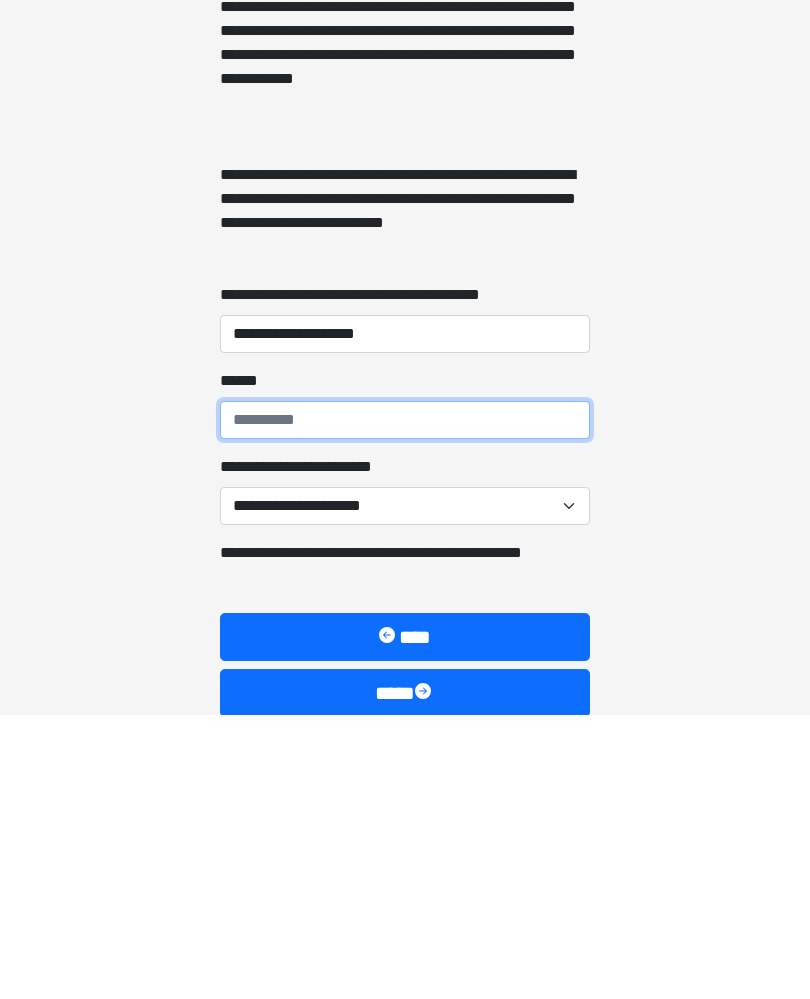 click on "**** *" at bounding box center [405, 704] 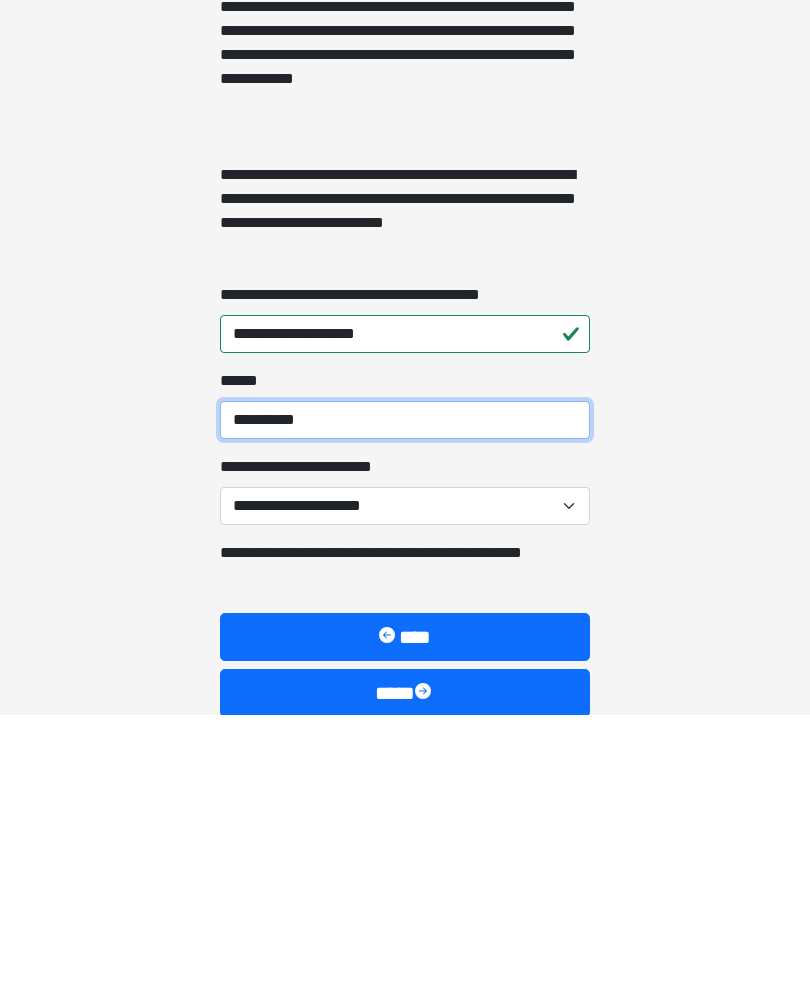 type on "**********" 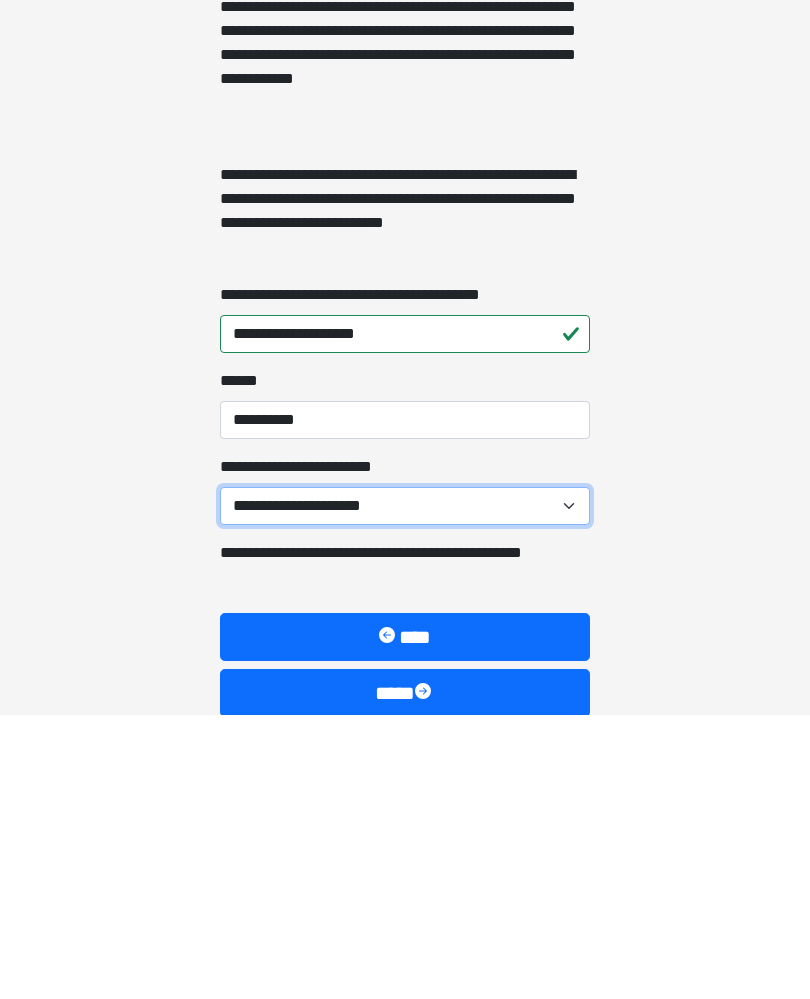 click on "**********" at bounding box center [405, 790] 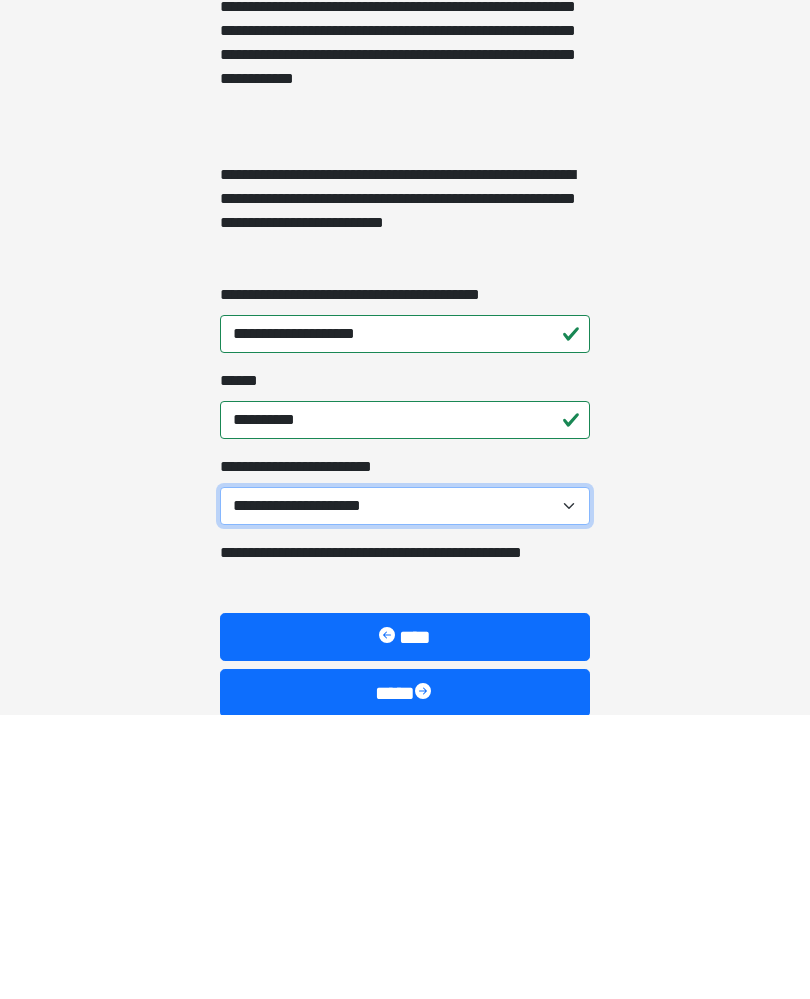 scroll, scrollTop: 6527, scrollLeft: 0, axis: vertical 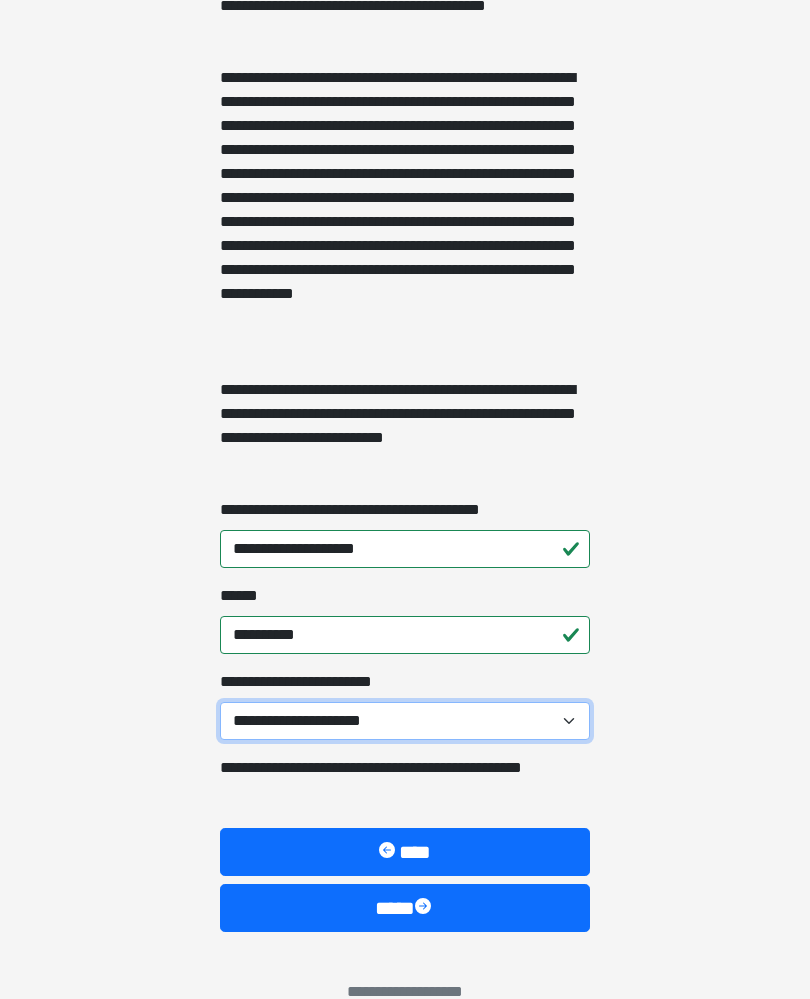 select on "****" 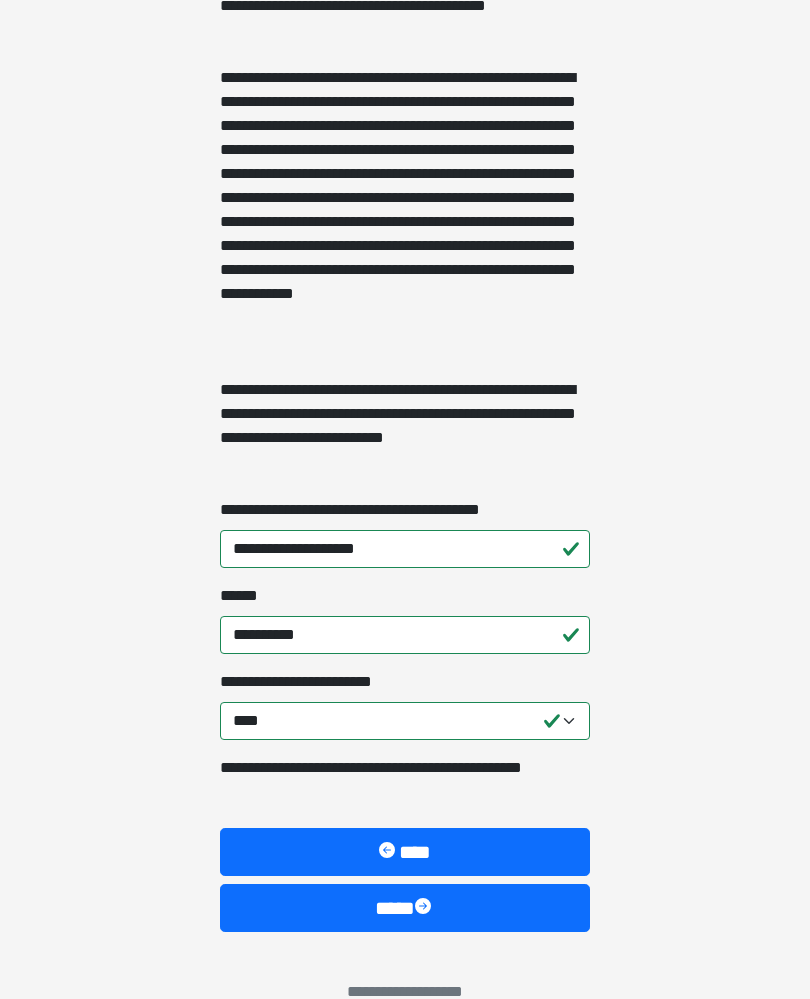 click on "****" at bounding box center (405, 908) 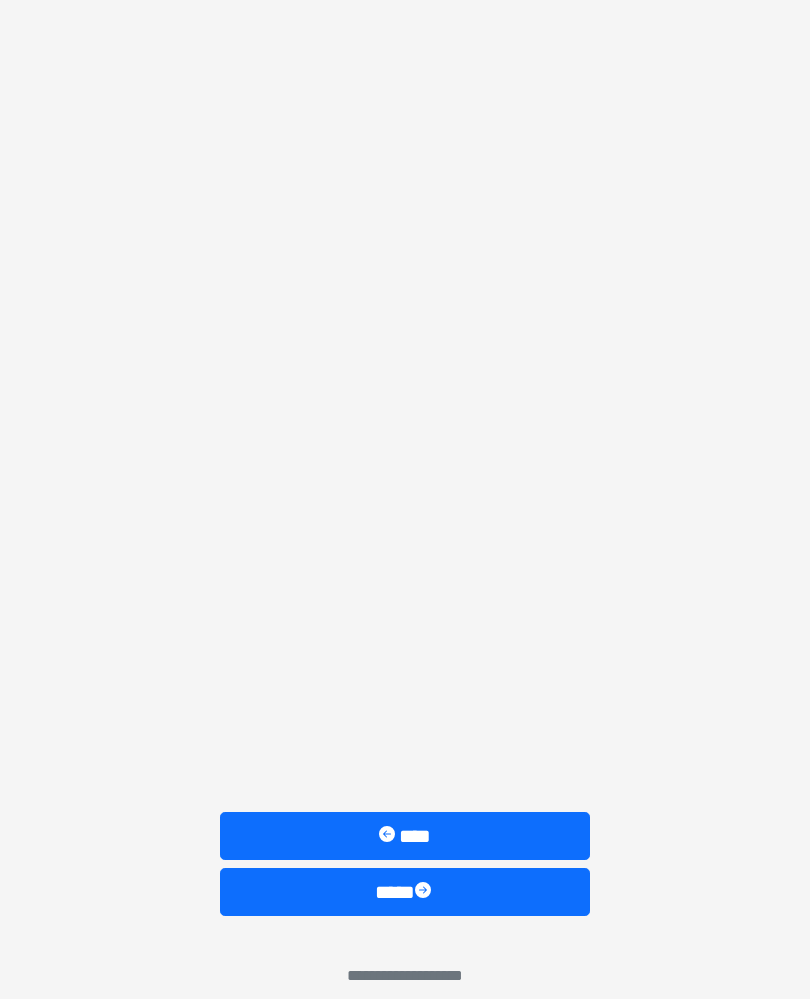 scroll, scrollTop: 0, scrollLeft: 0, axis: both 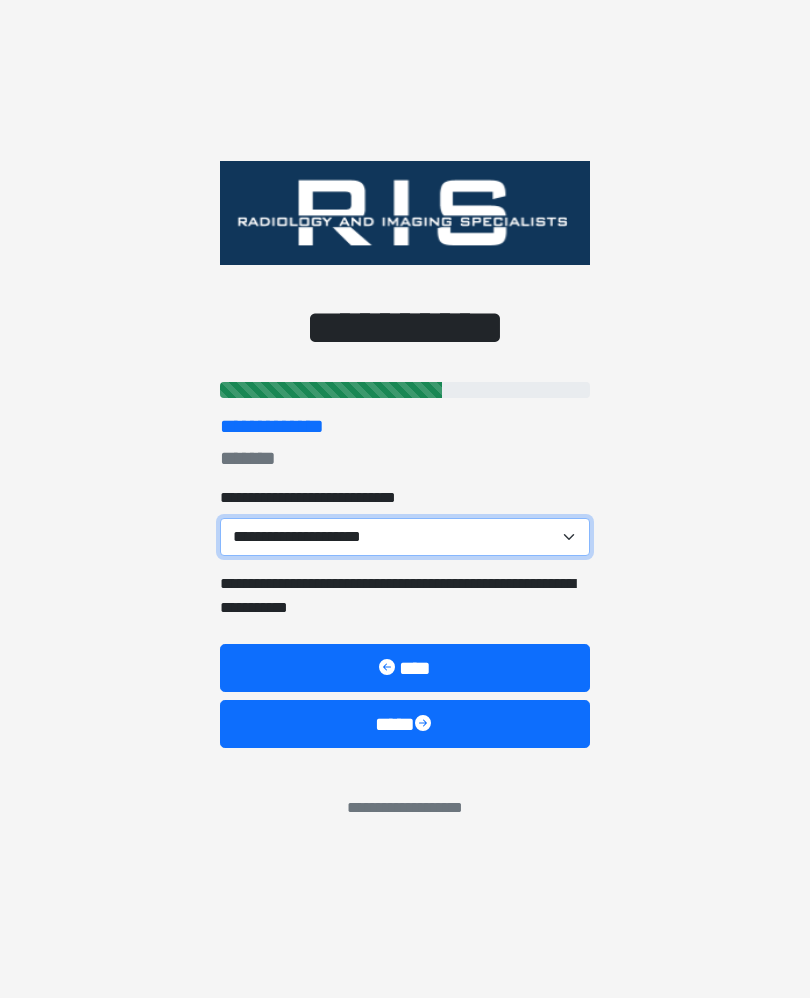 click on "**********" at bounding box center (405, 538) 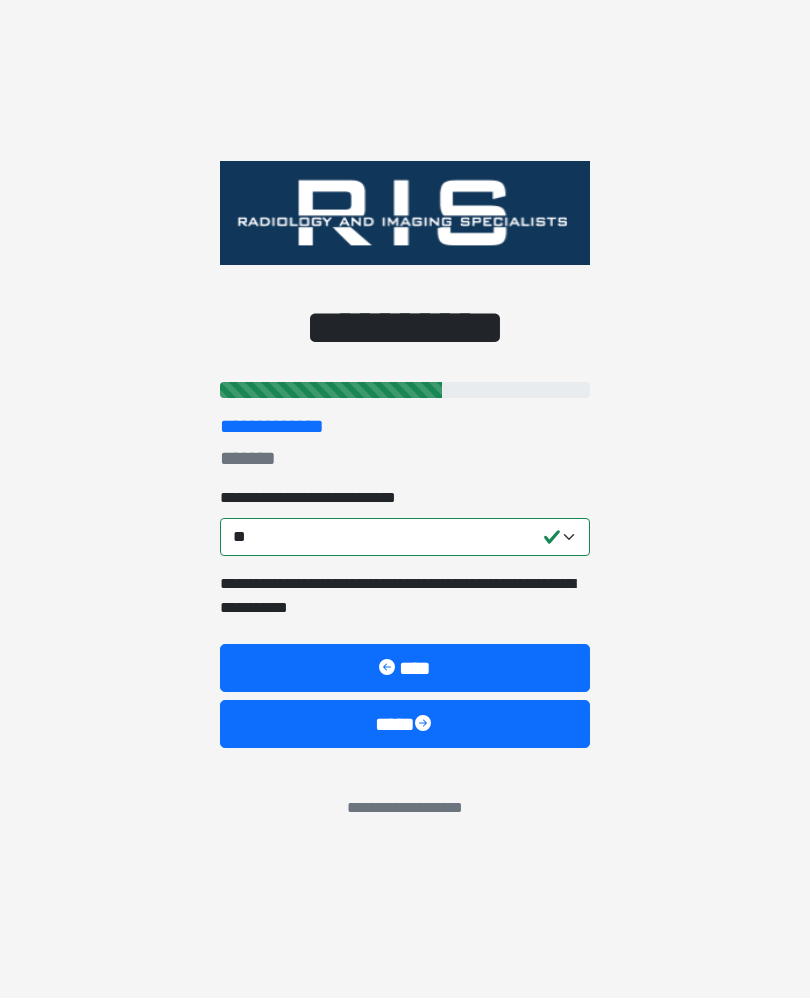 click on "****" at bounding box center [405, 725] 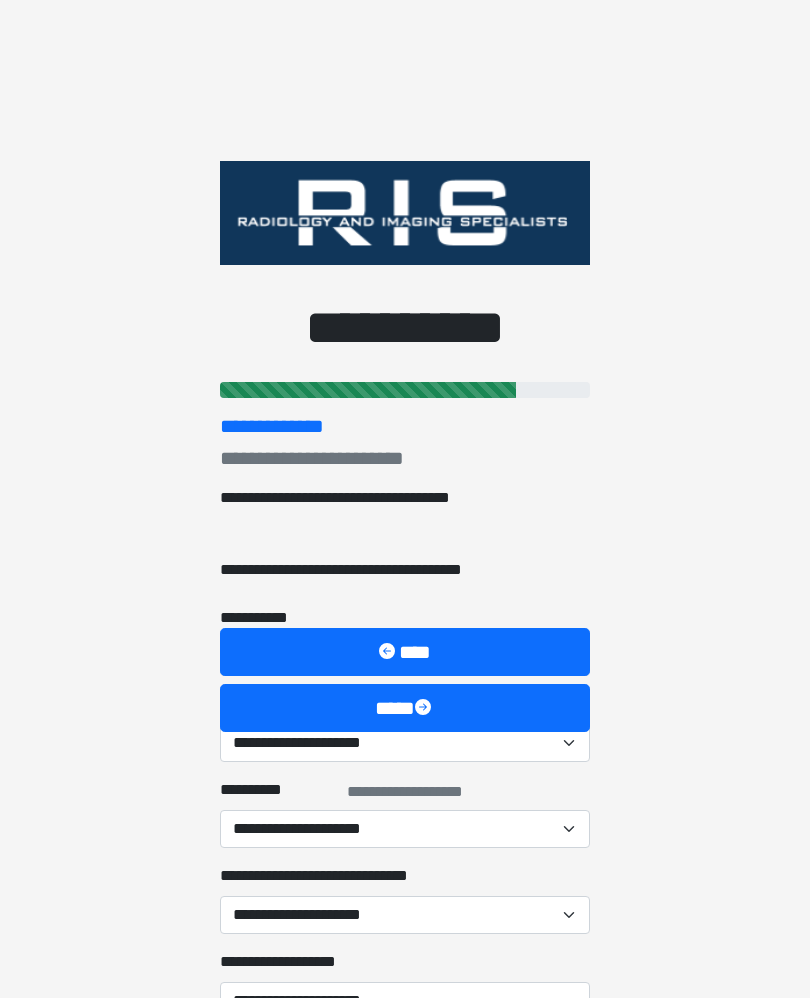 scroll, scrollTop: 1, scrollLeft: 0, axis: vertical 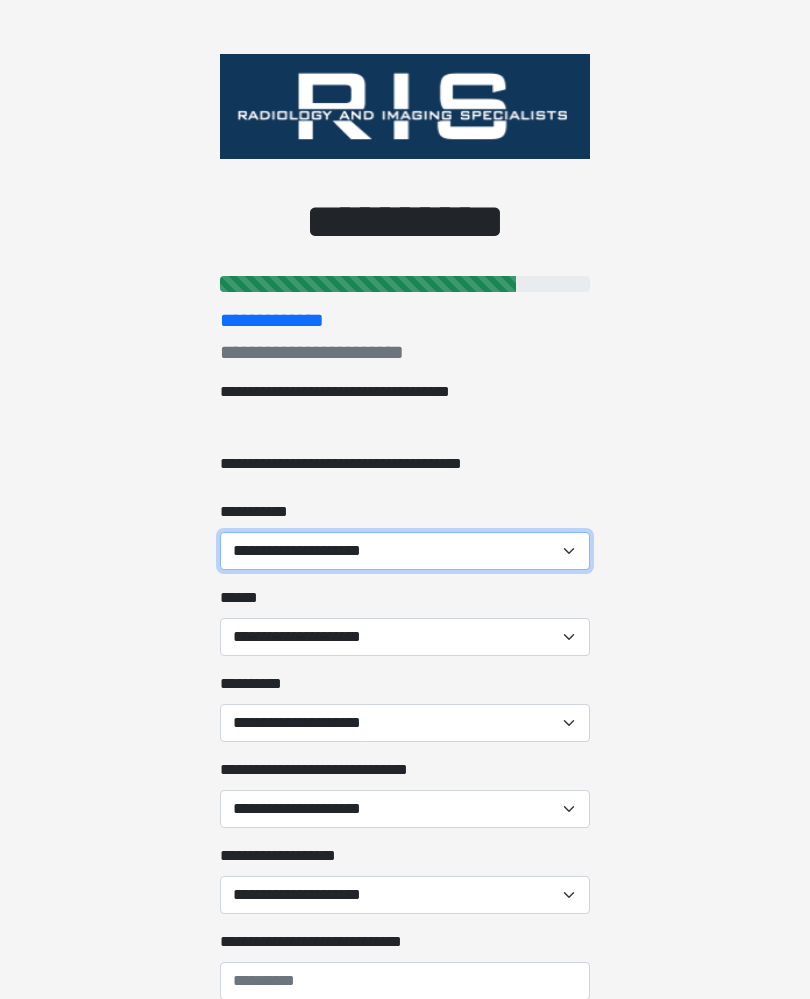 click on "[FIRST] [LAST]" at bounding box center [405, 551] 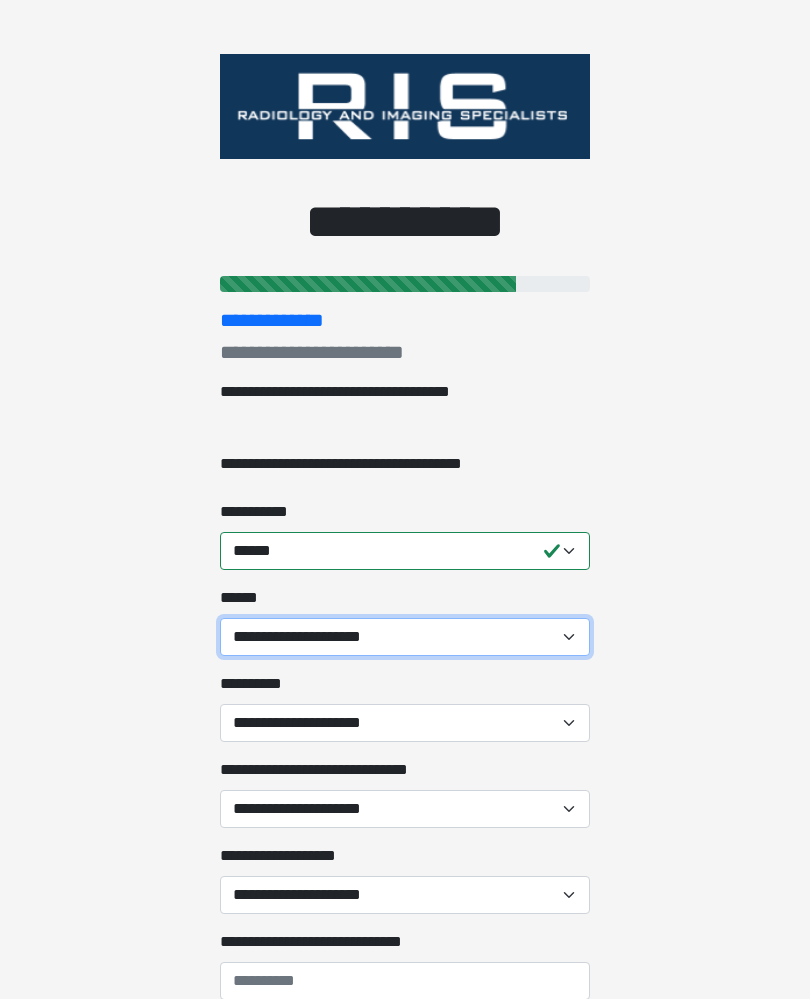 click on "[FIRST] [LAST] [EMAIL] [PHONE]" at bounding box center [405, 637] 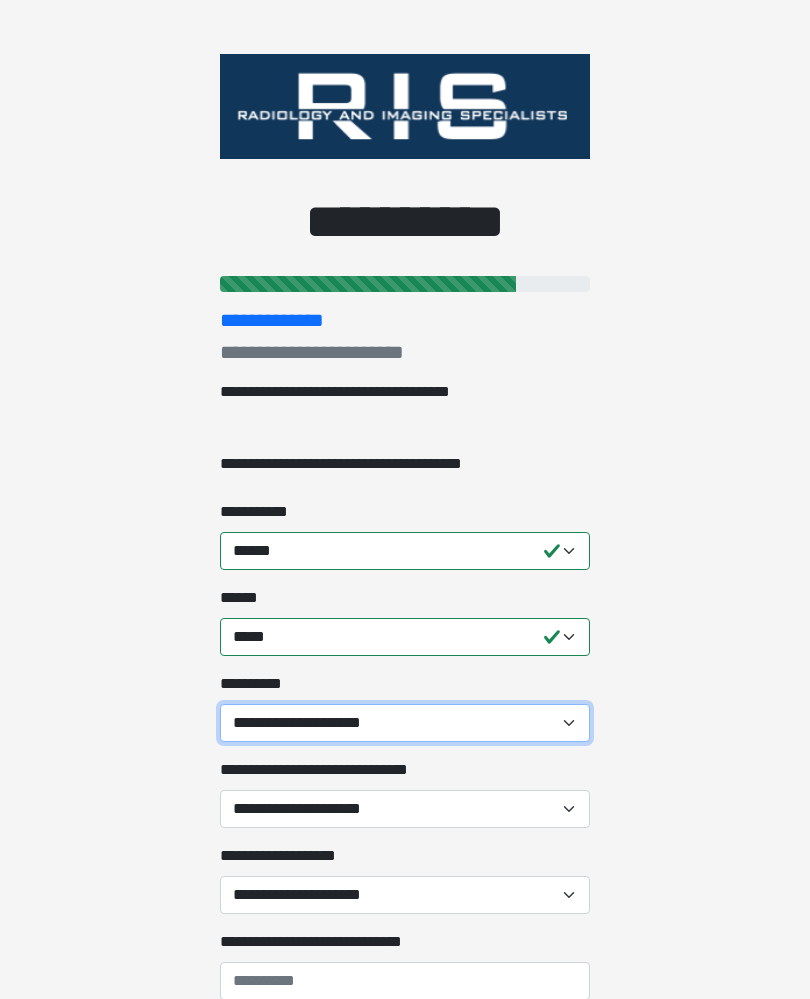 click on "[FIRST] [LAST] [PHONE]" at bounding box center (405, 723) 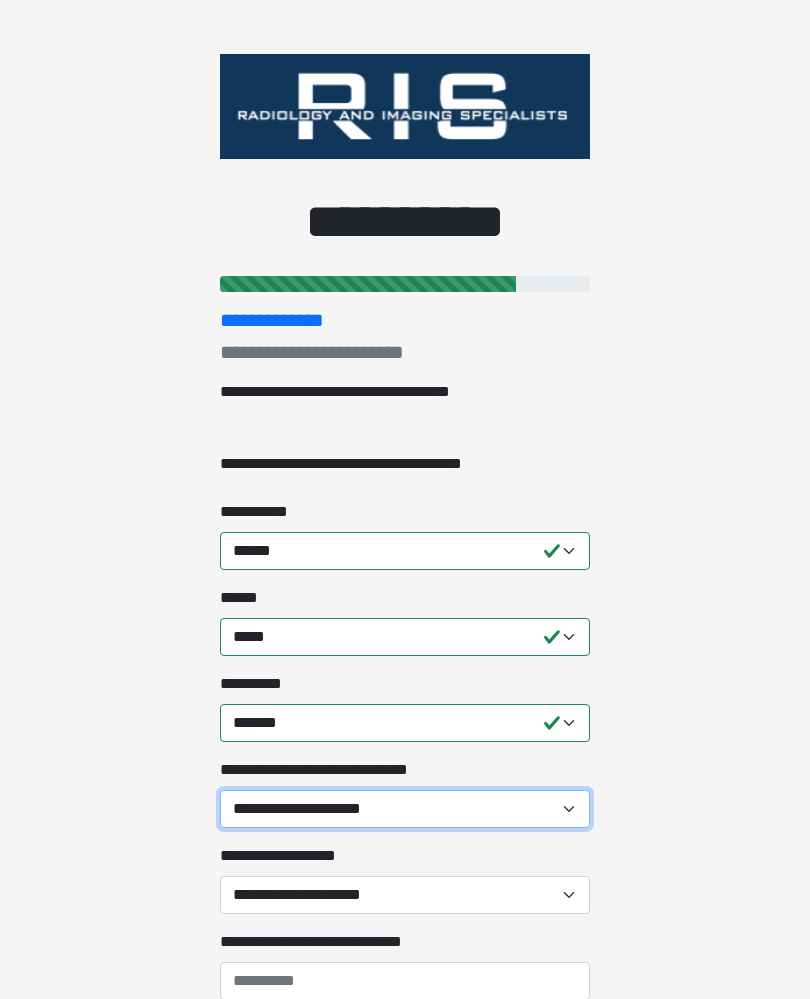 click on "**********" at bounding box center [405, 809] 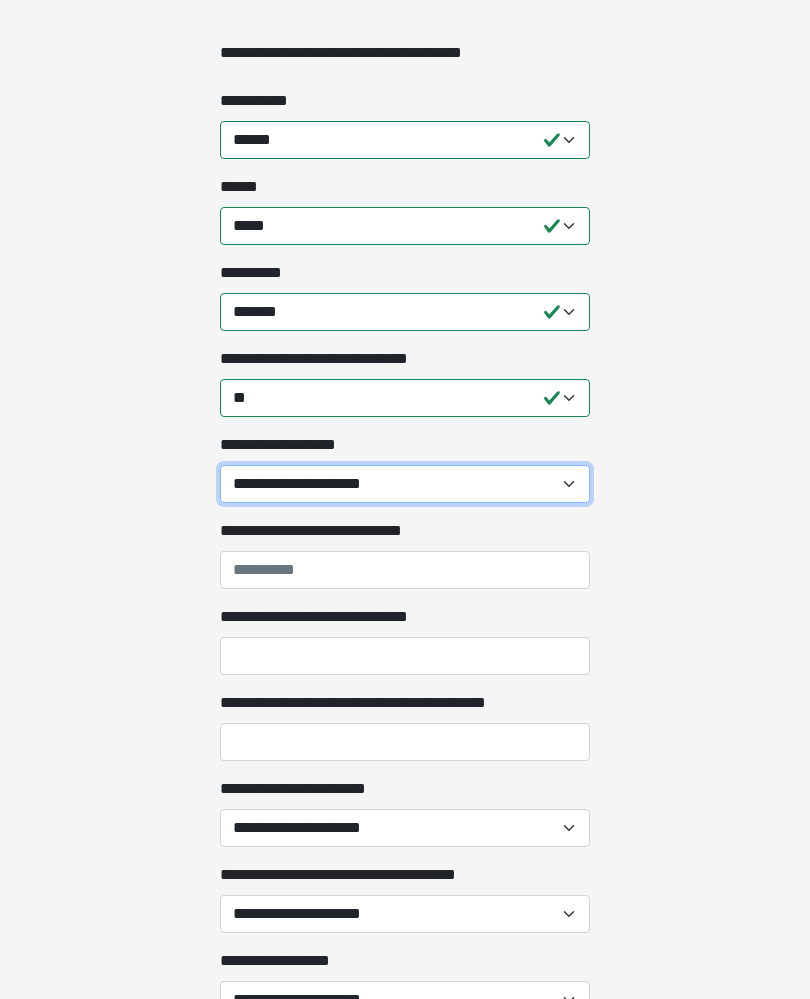 click on "**********" at bounding box center [405, 485] 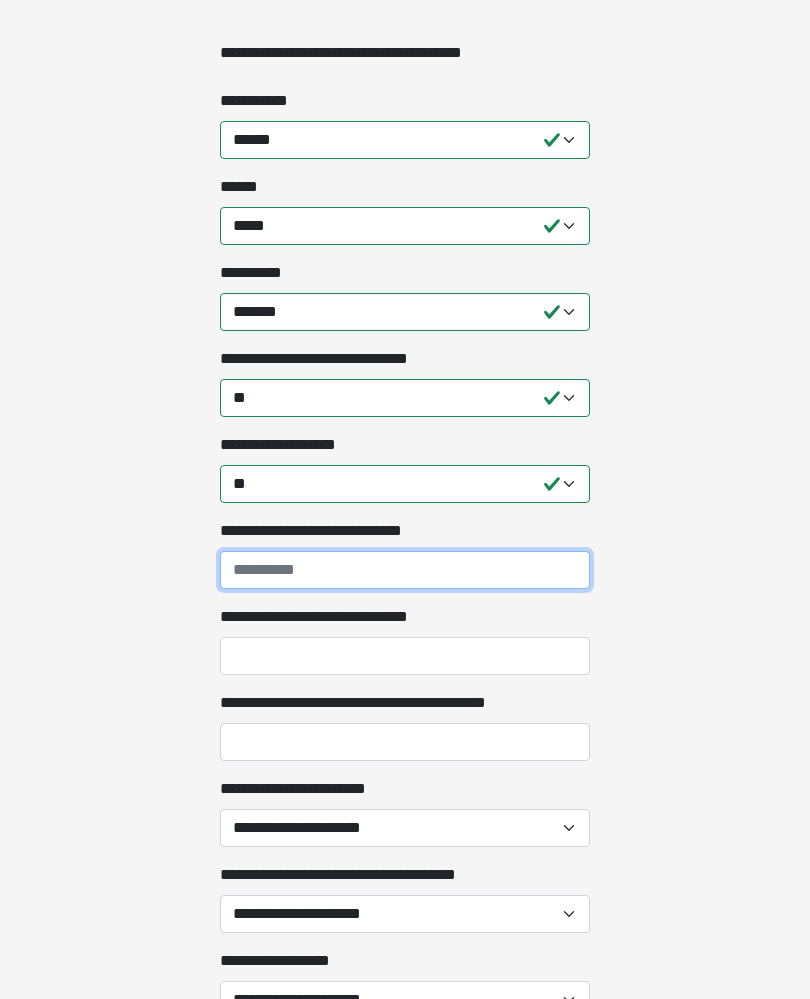 click on "**********" at bounding box center [405, 570] 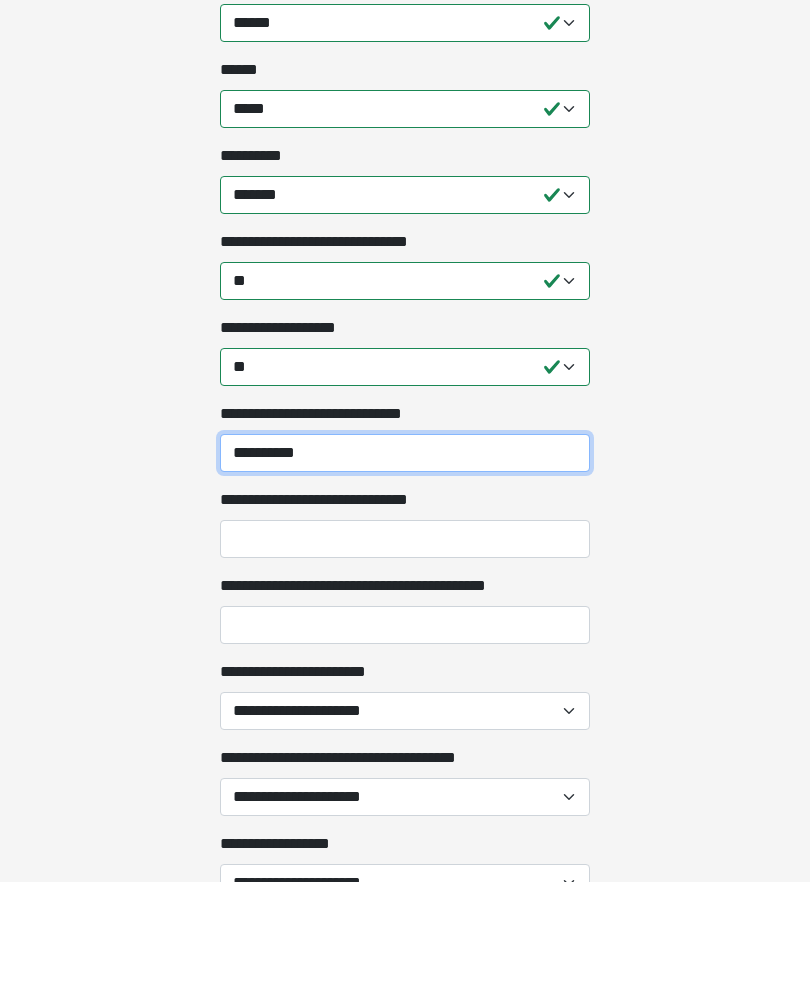 type on "**********" 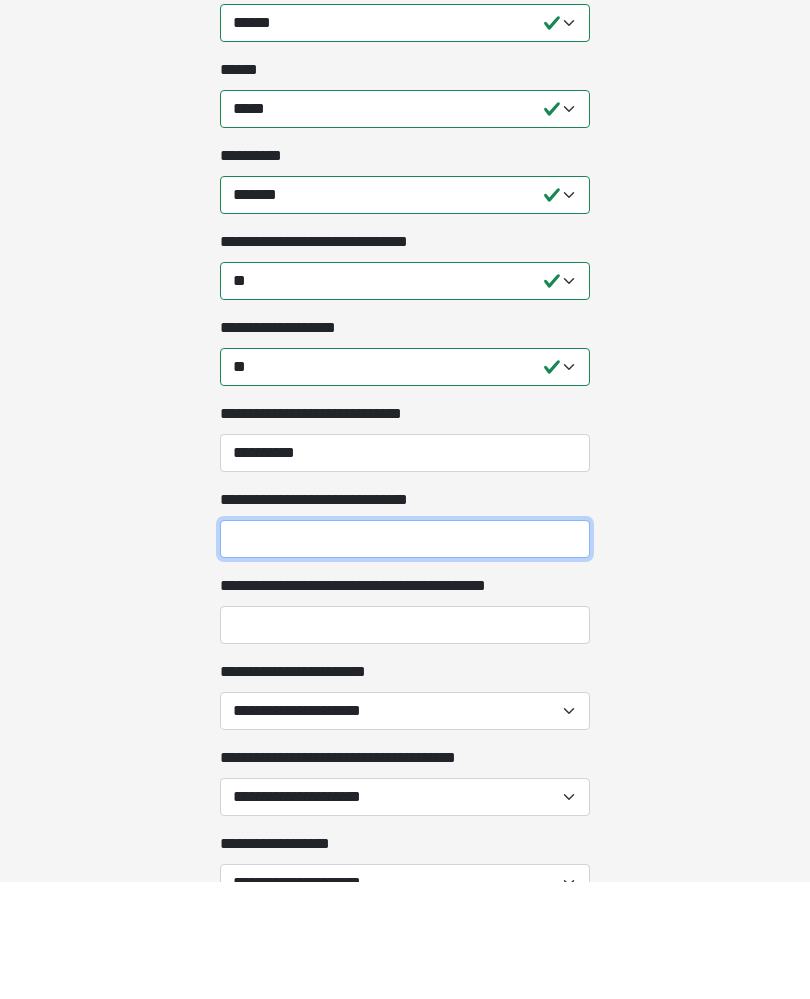 click on "**********" at bounding box center [405, 657] 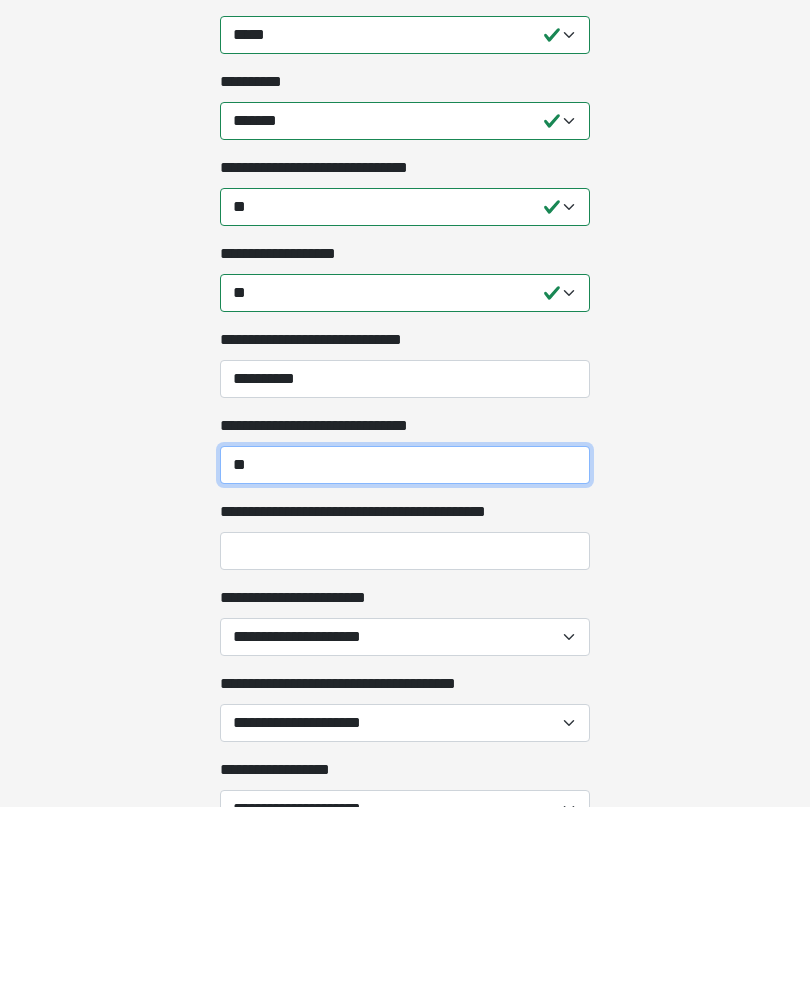 type on "**" 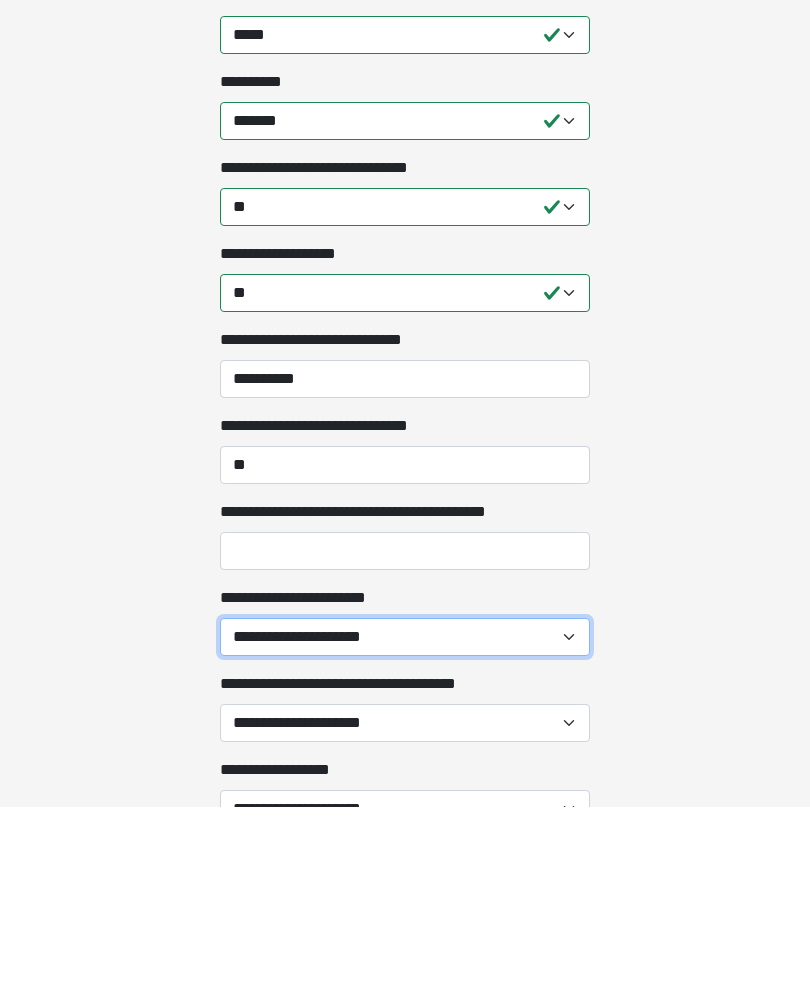 click on "[FIRST] [LAST]" at bounding box center (405, 829) 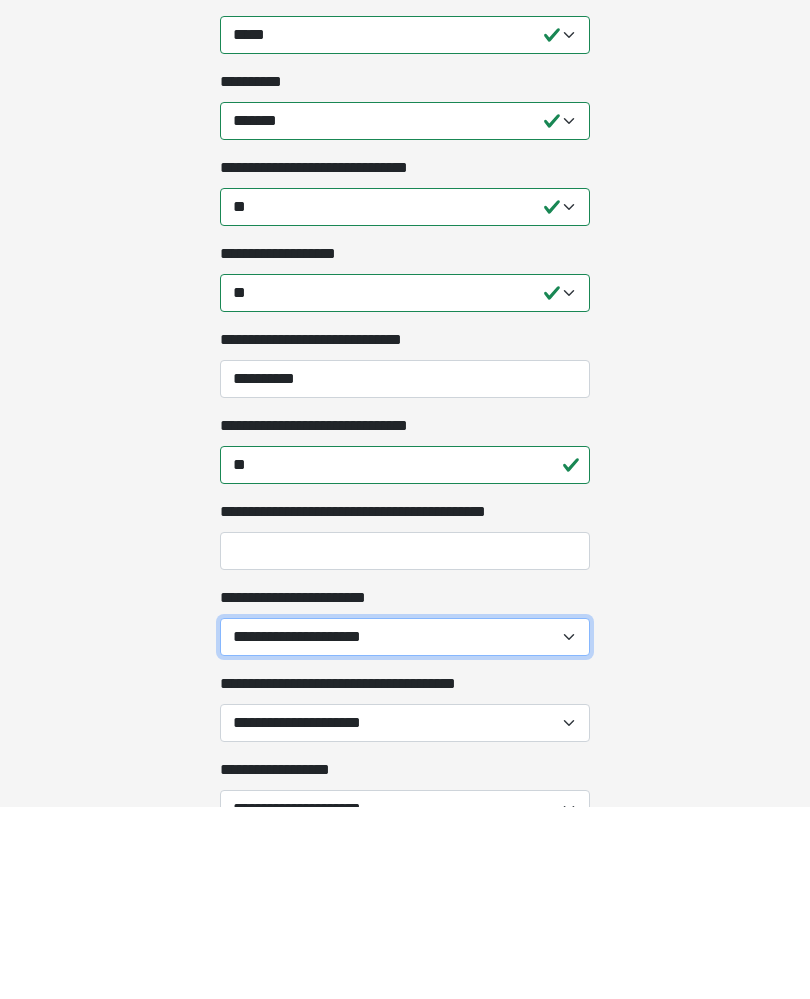 scroll, scrollTop: 604, scrollLeft: 0, axis: vertical 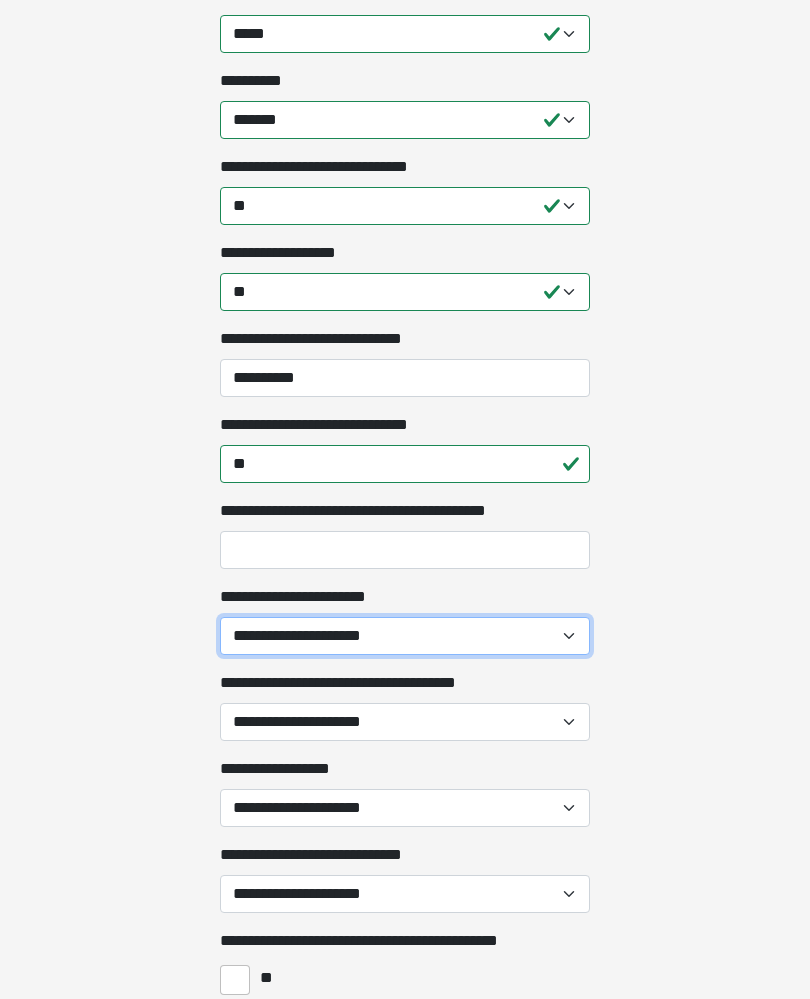 select on "*" 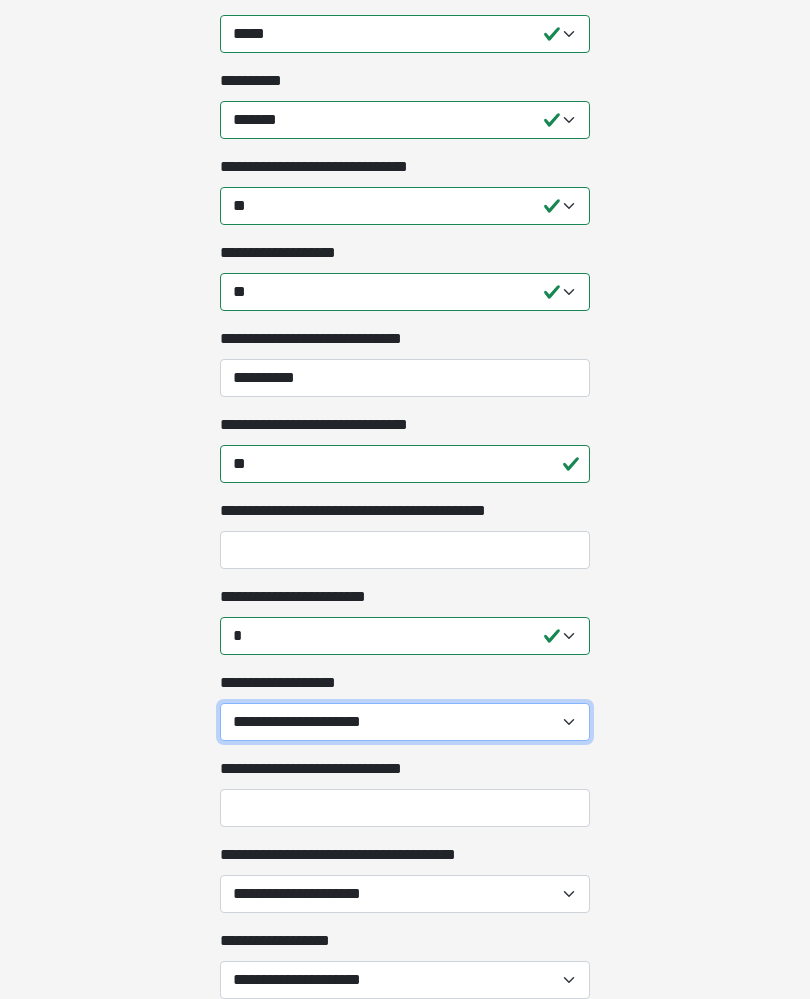 click on "[FIRST] [LAST]" at bounding box center (405, 722) 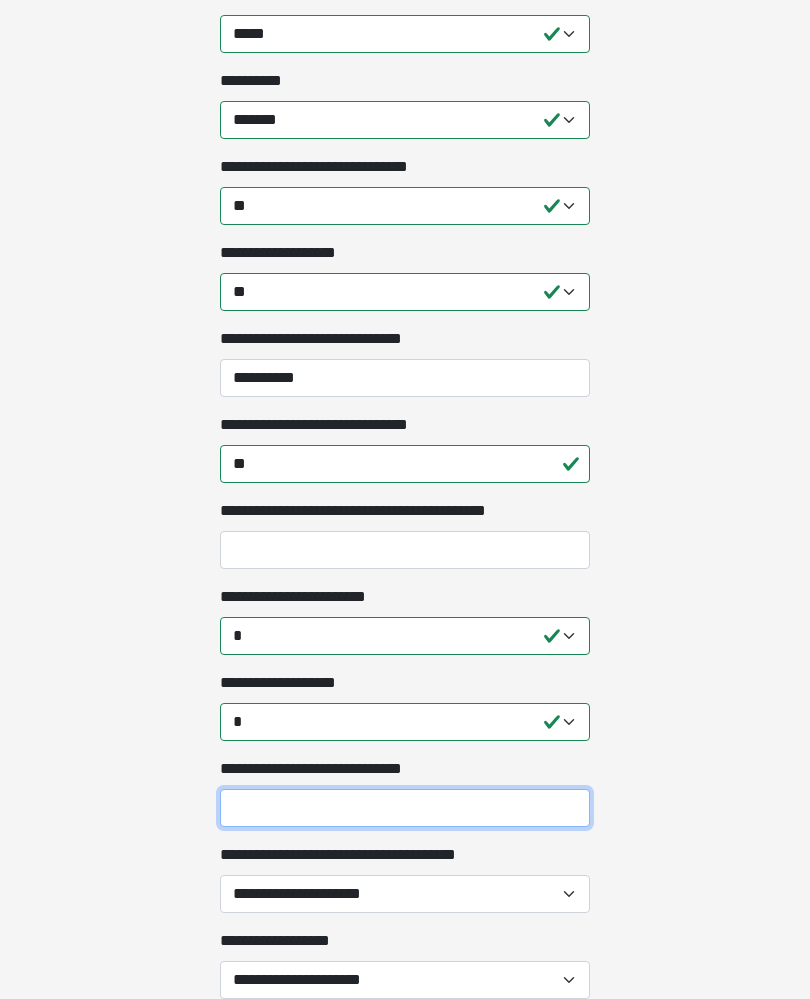 click on "**********" at bounding box center [405, 808] 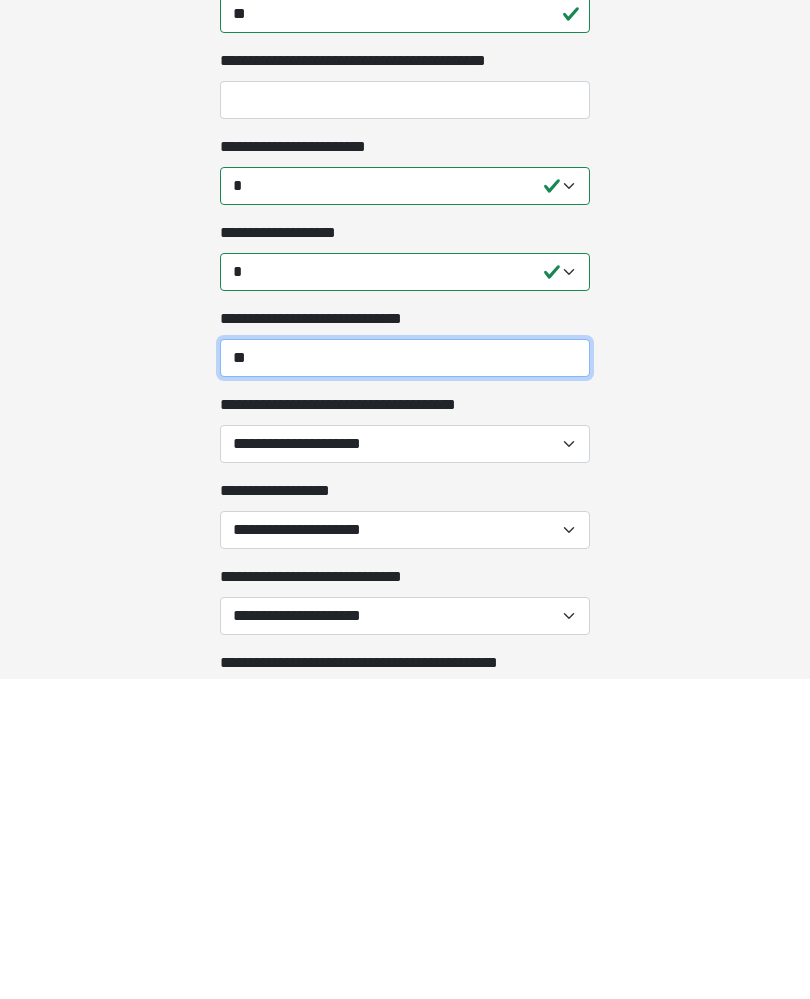 type on "**" 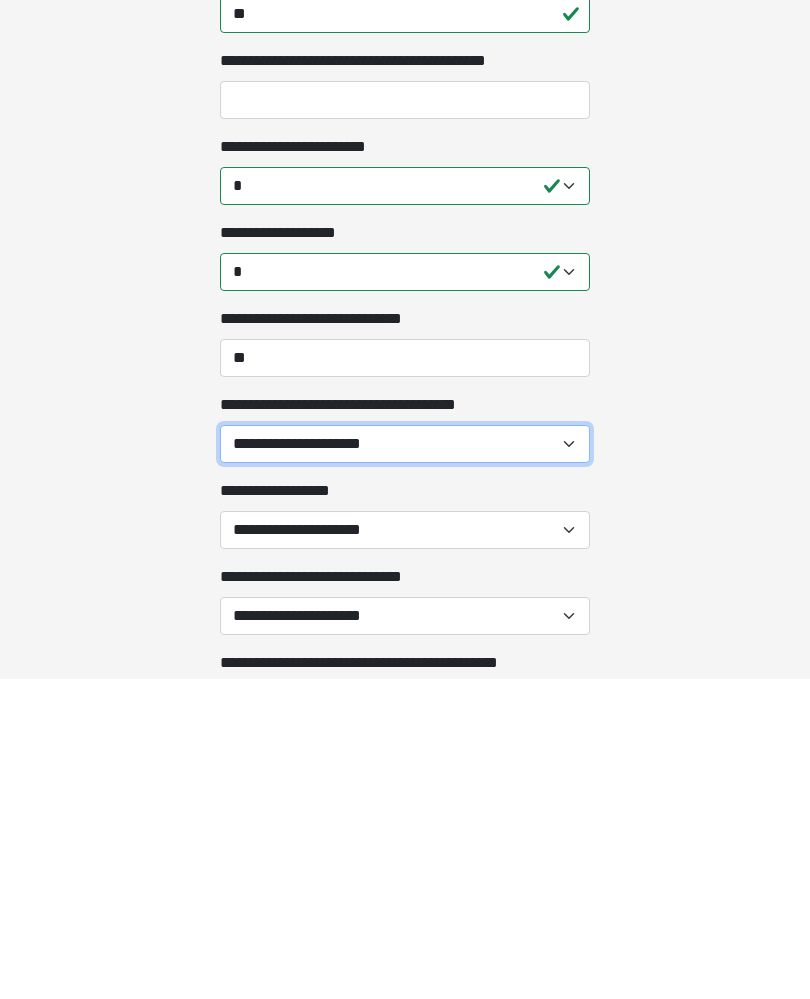 click on "**********" at bounding box center [405, 764] 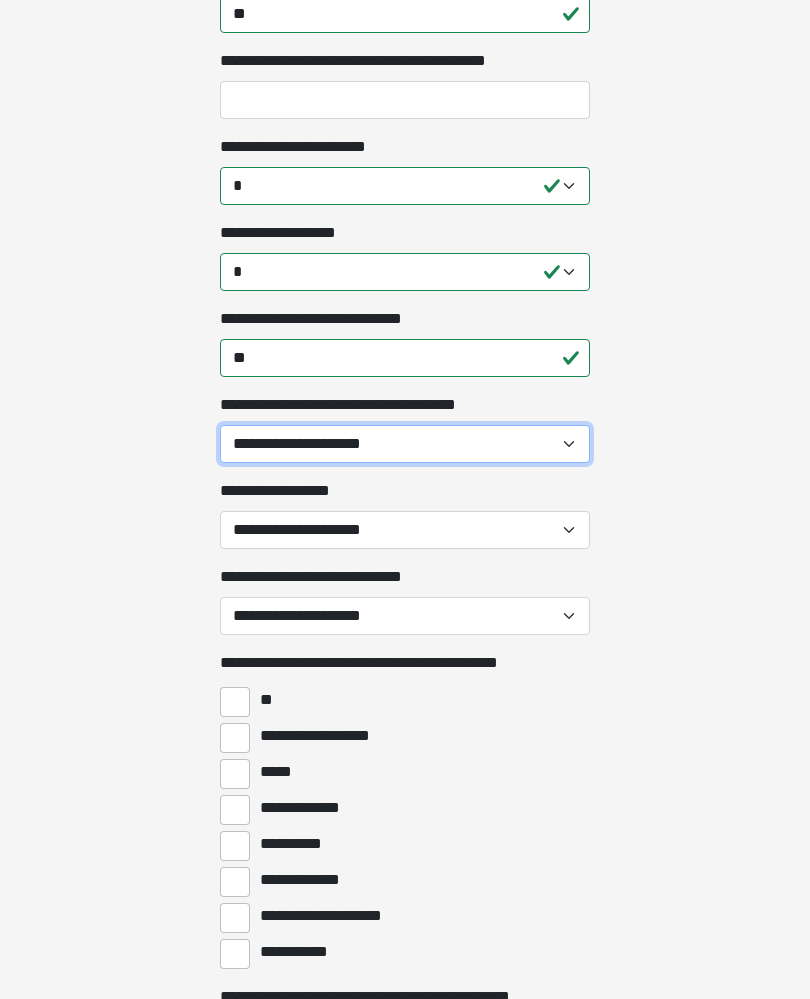 select on "**" 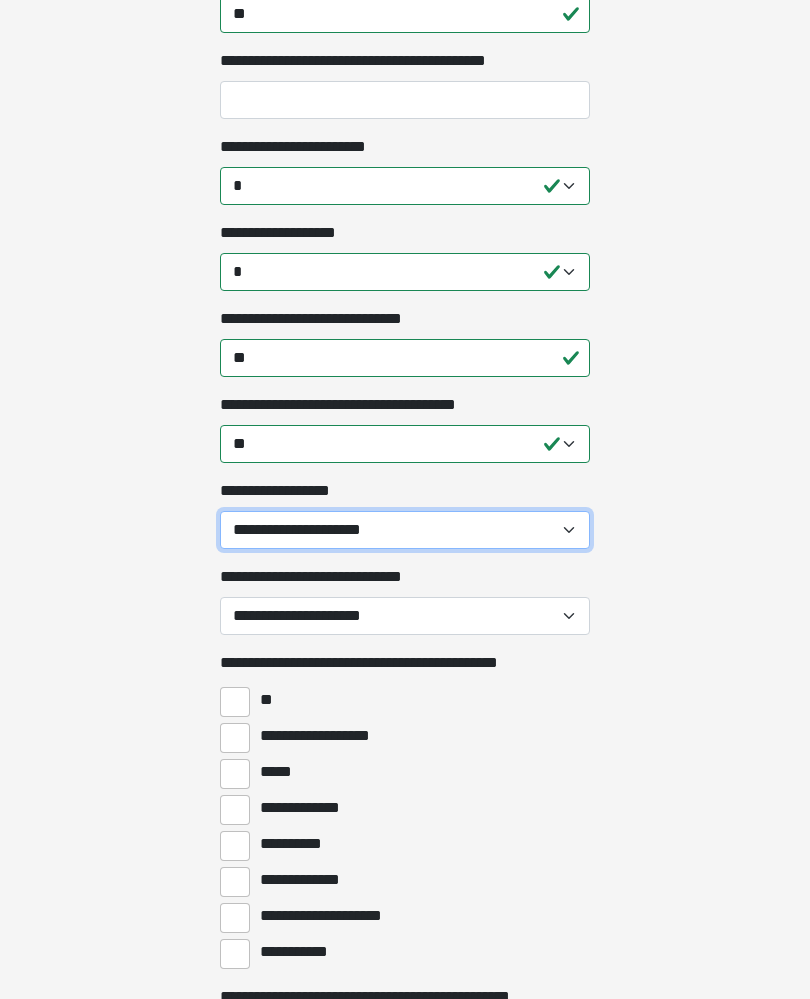 click on "[FIRST] [LAST]" at bounding box center (405, 530) 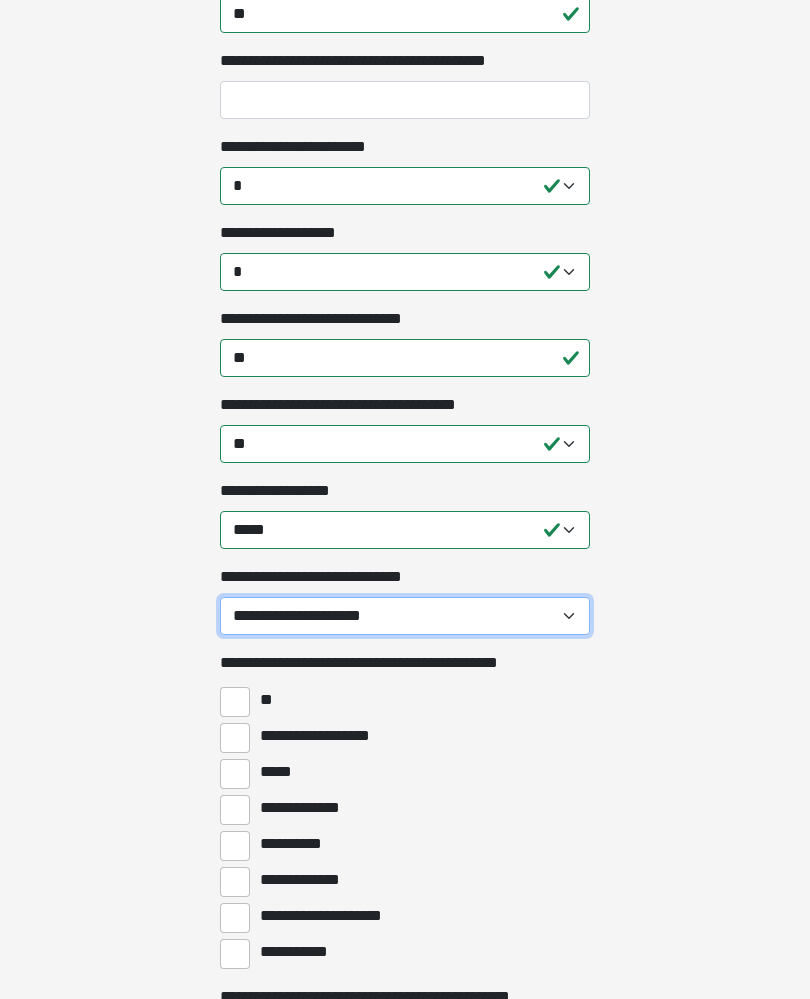 click on "**********" at bounding box center (405, 616) 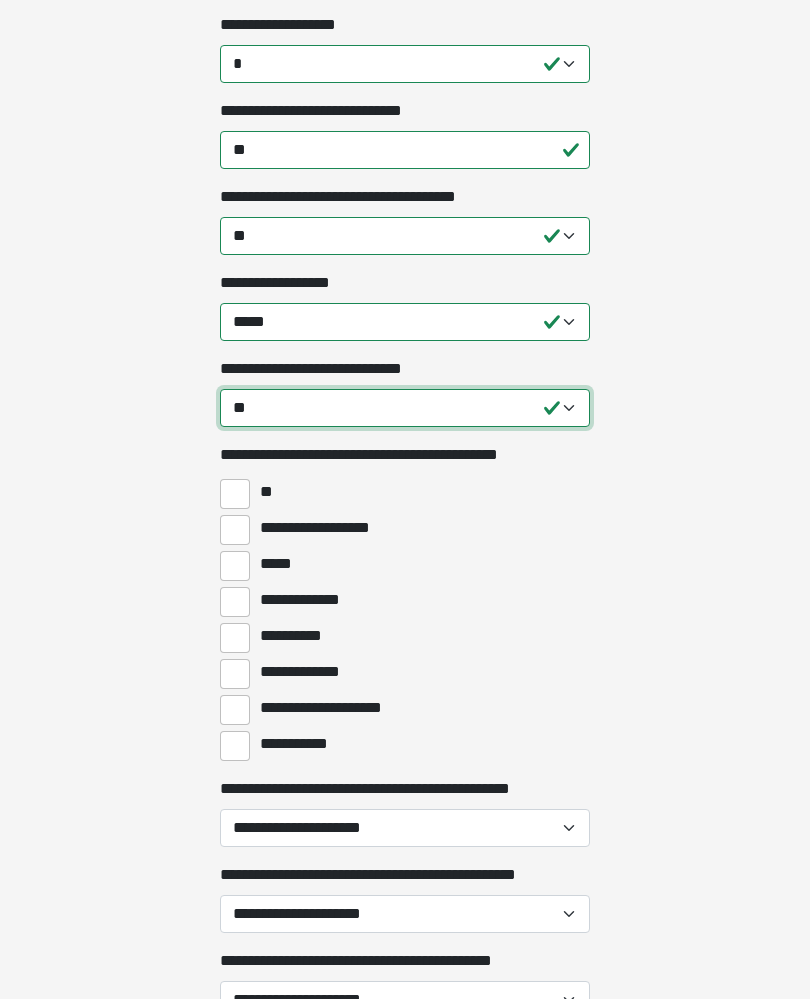 scroll, scrollTop: 1265, scrollLeft: 0, axis: vertical 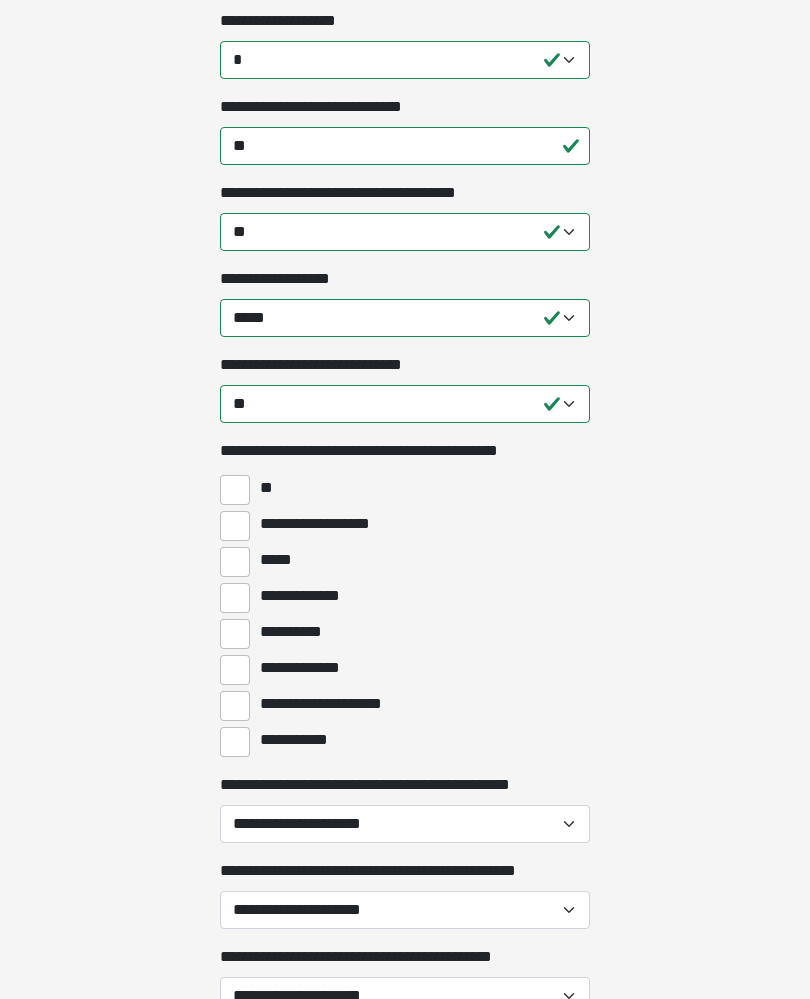 click on "**" at bounding box center [235, 491] 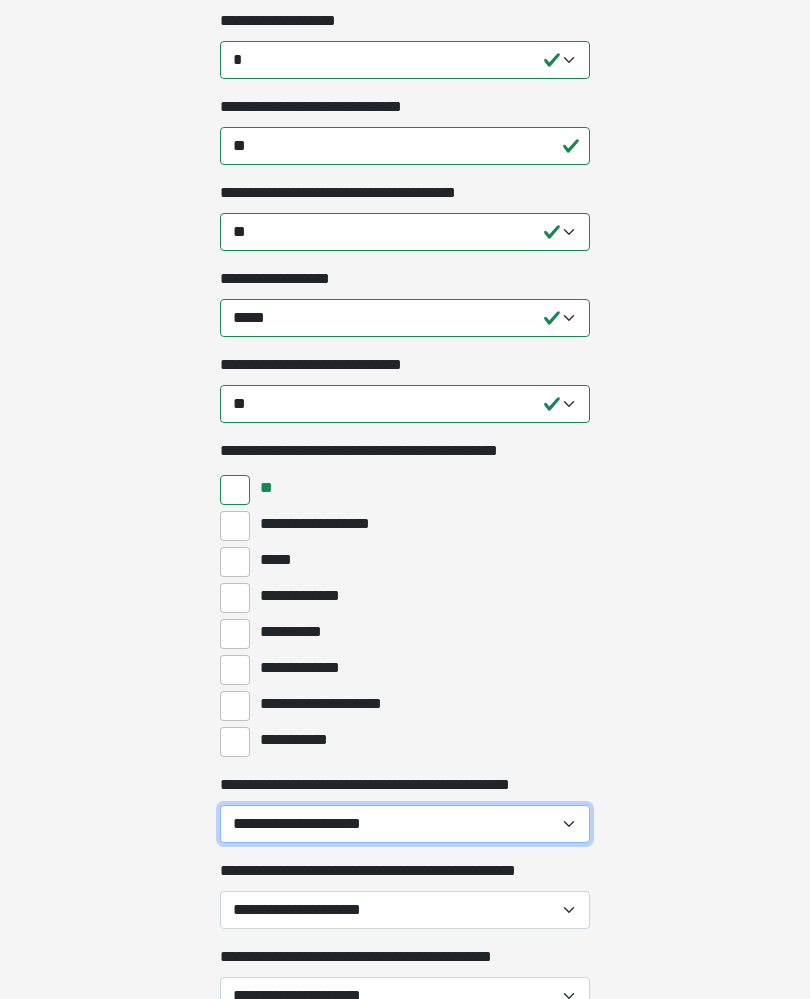 click on "**********" at bounding box center [405, 824] 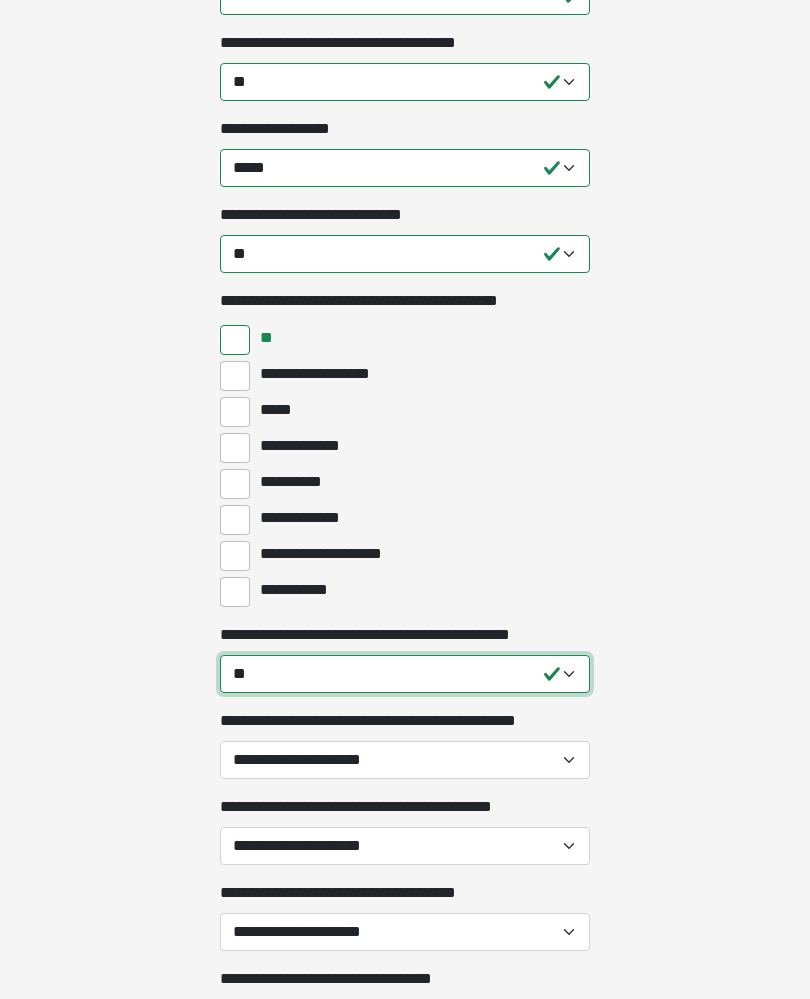 scroll, scrollTop: 1417, scrollLeft: 0, axis: vertical 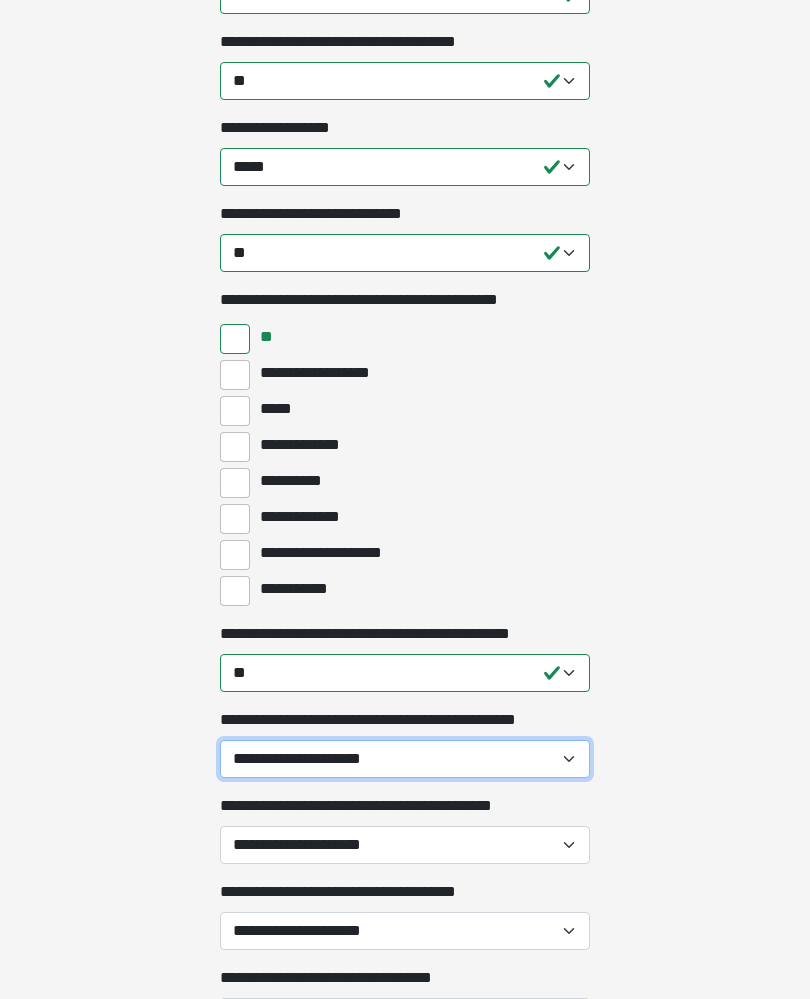 click on "**********" at bounding box center (405, 759) 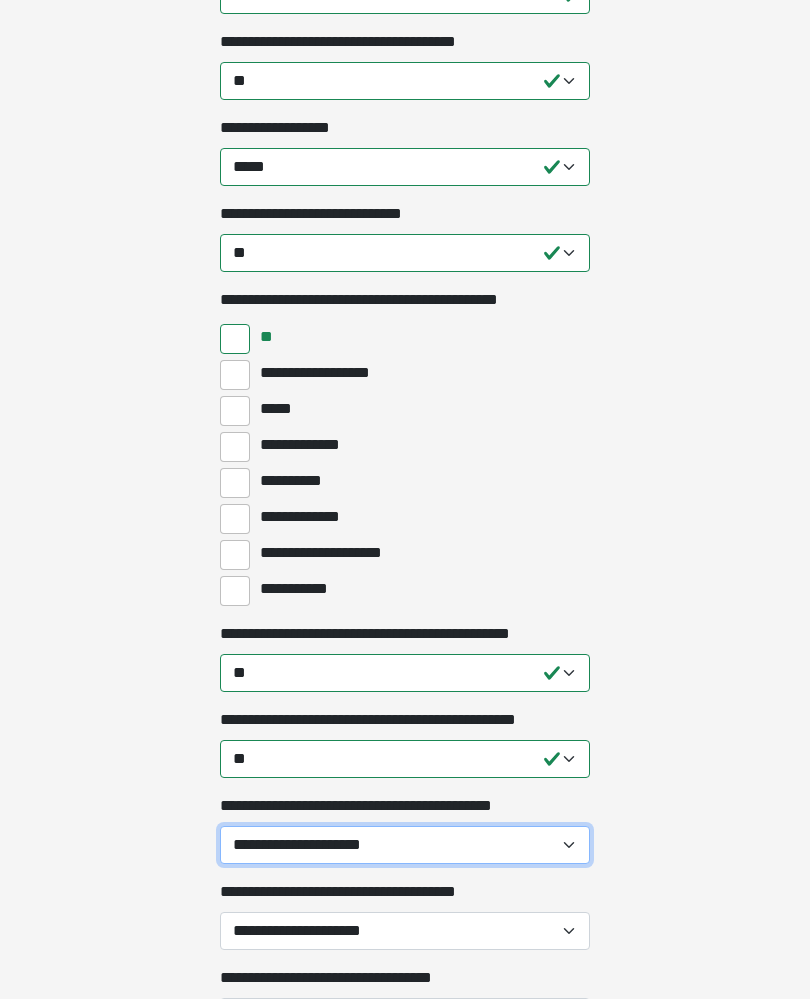 click on "[FIRST] [LAST]" at bounding box center [405, 845] 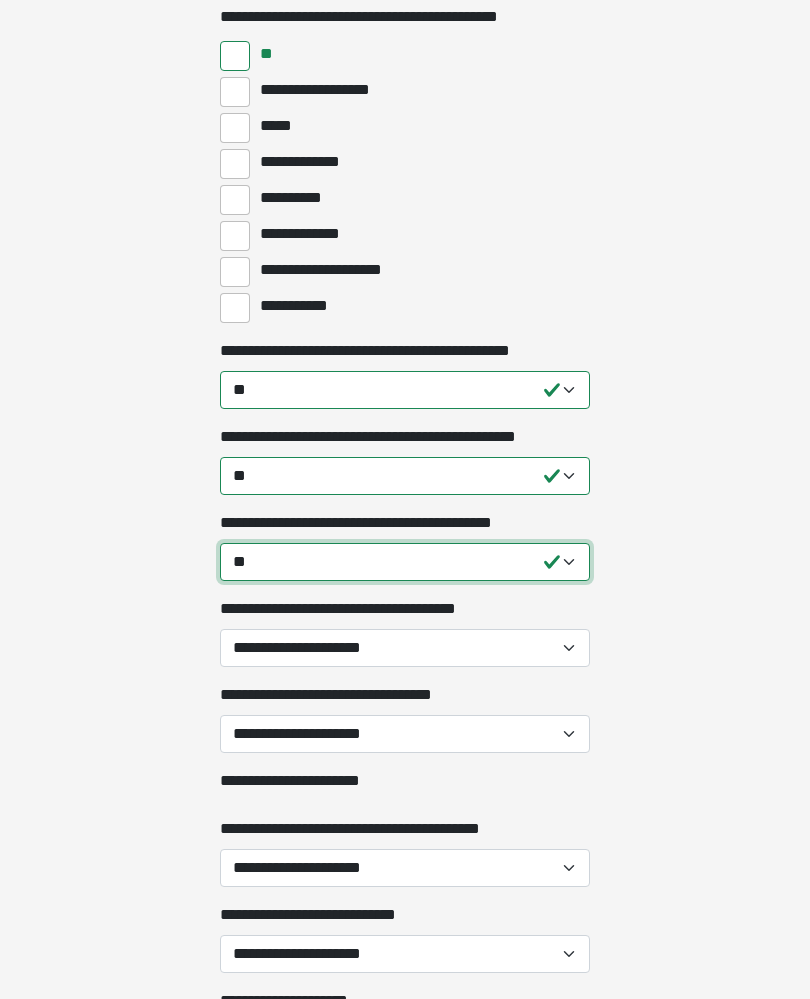 scroll, scrollTop: 1700, scrollLeft: 0, axis: vertical 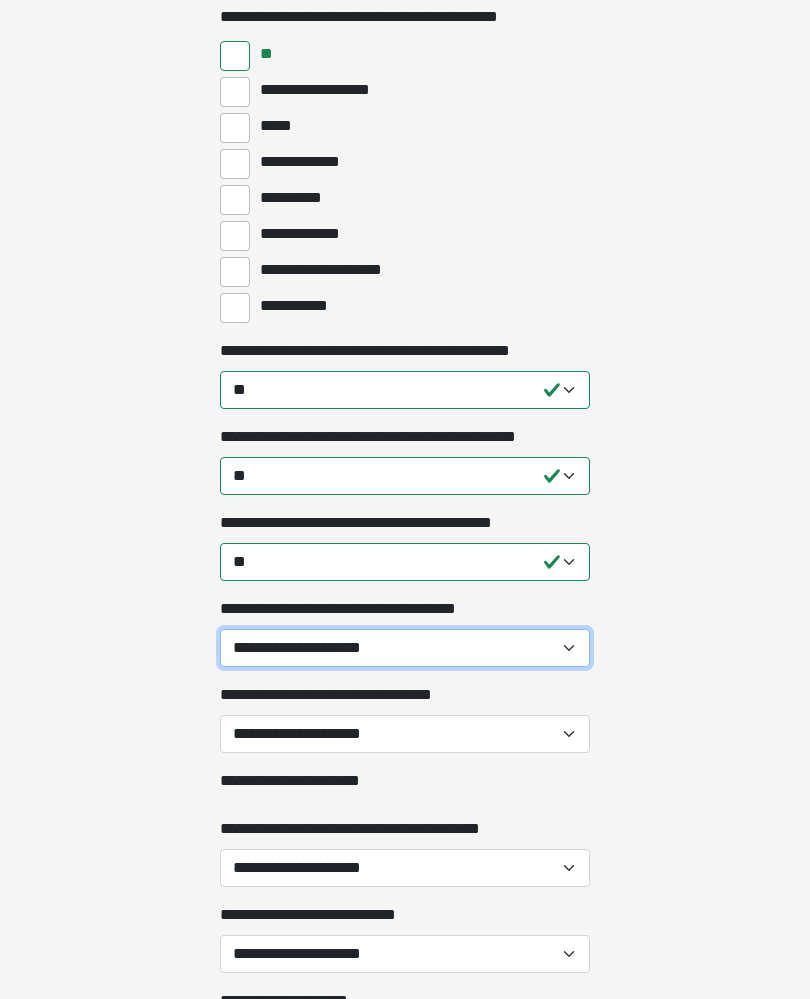 click on "**********" at bounding box center (405, 648) 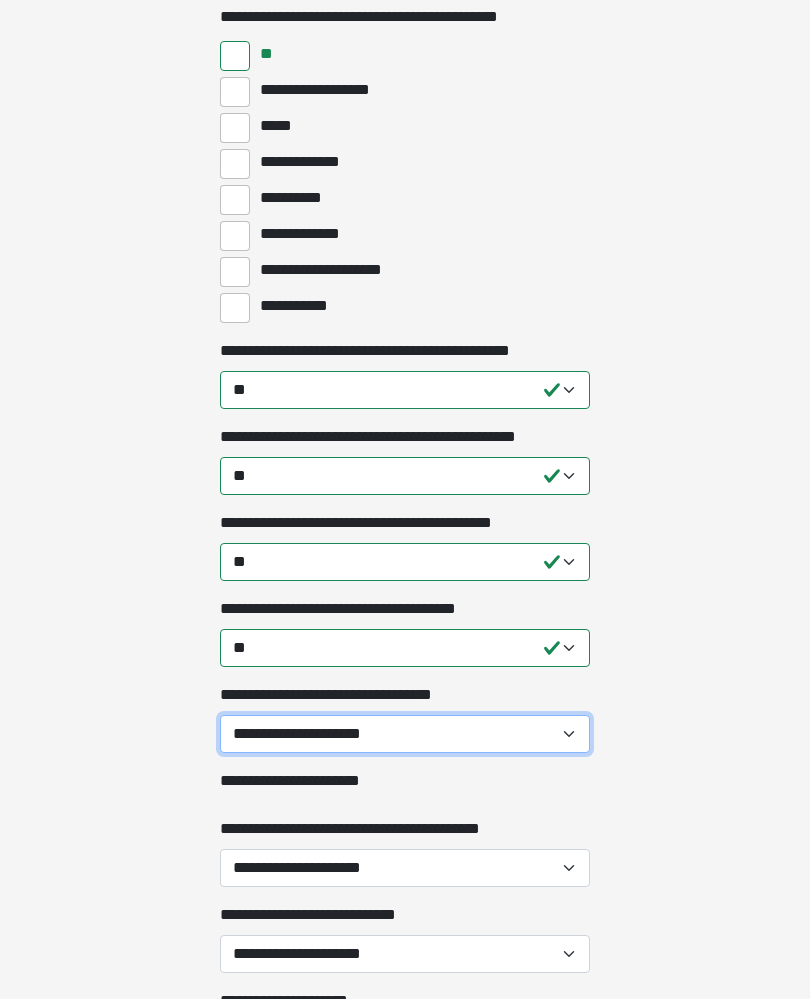 click on "**********" at bounding box center (405, 734) 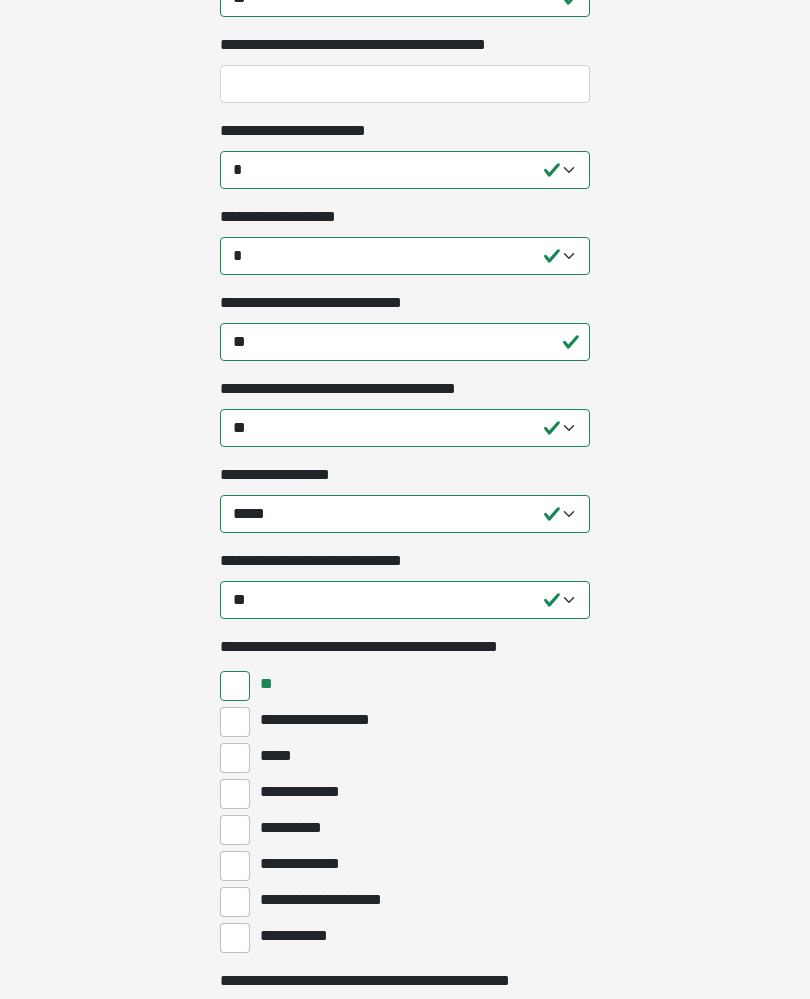 scroll, scrollTop: 1068, scrollLeft: 0, axis: vertical 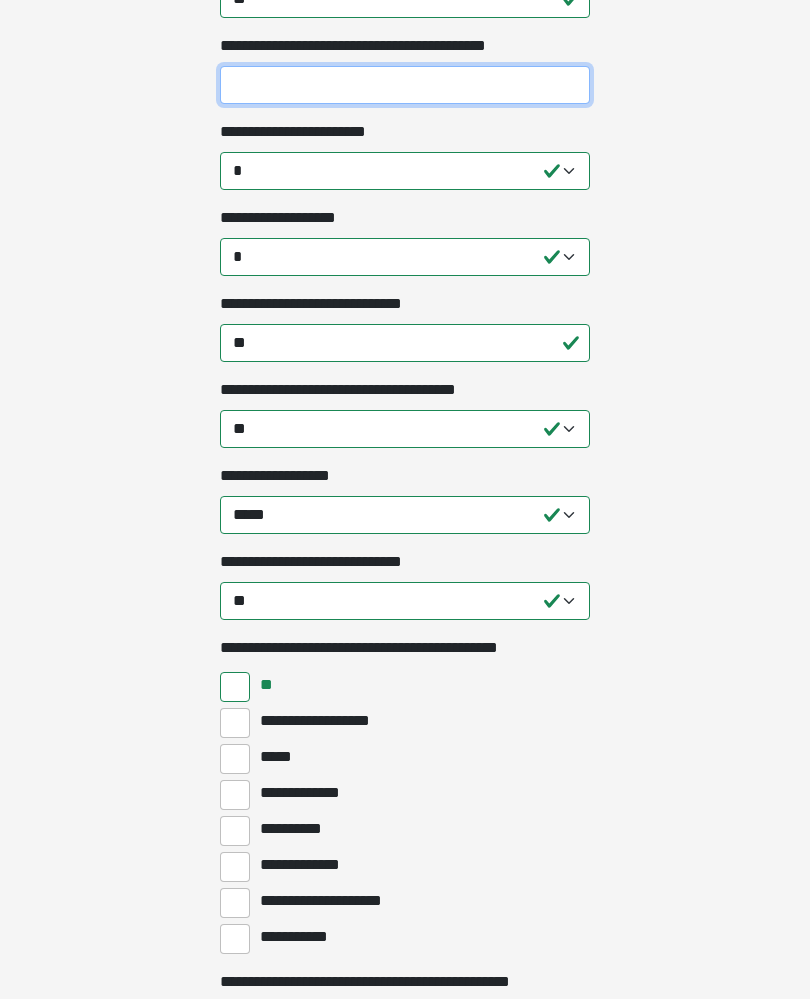 click on "**********" at bounding box center (405, 86) 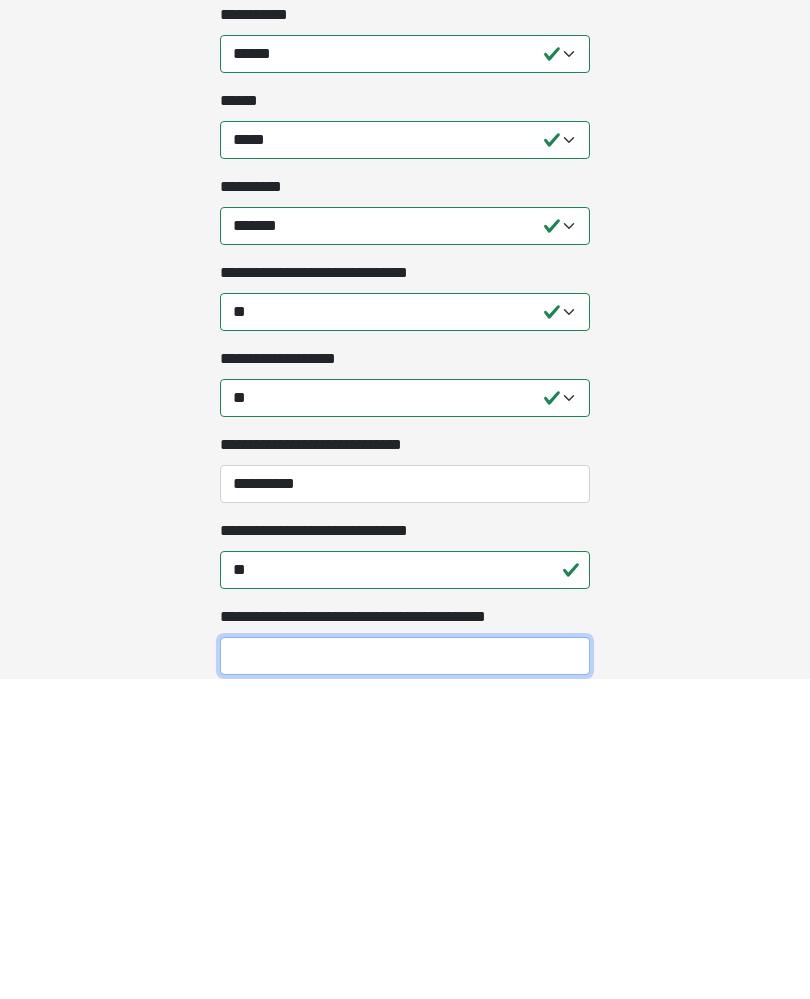 scroll, scrollTop: 181, scrollLeft: 0, axis: vertical 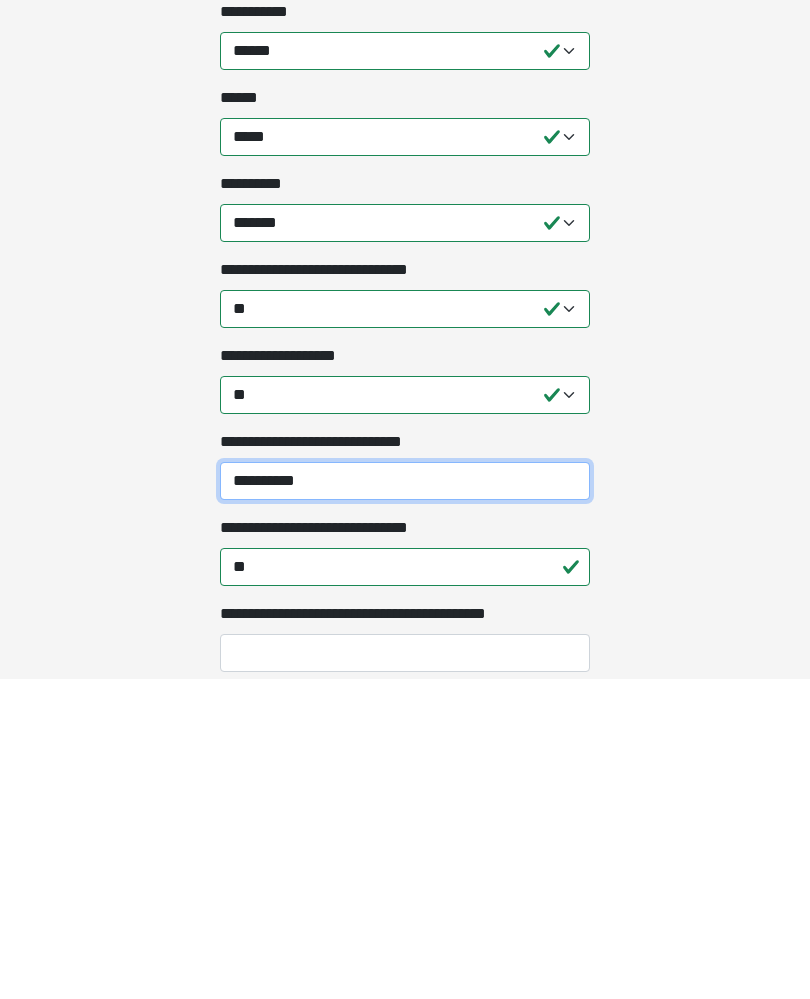 click on "**********" at bounding box center [405, 801] 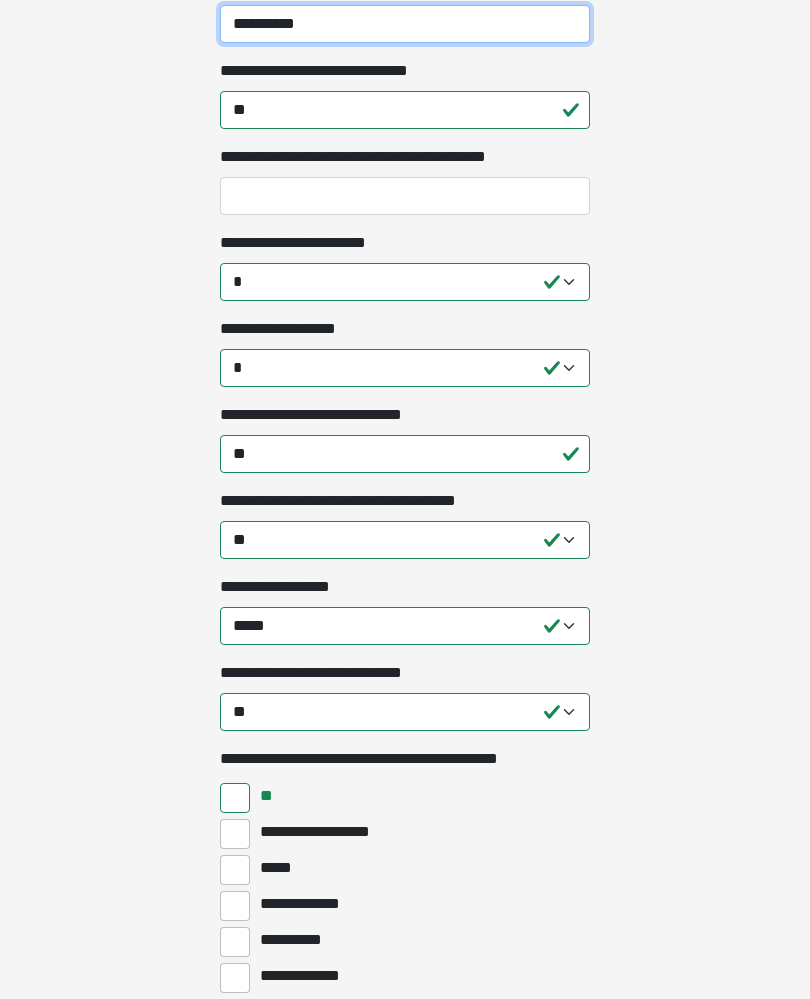 scroll, scrollTop: 956, scrollLeft: 0, axis: vertical 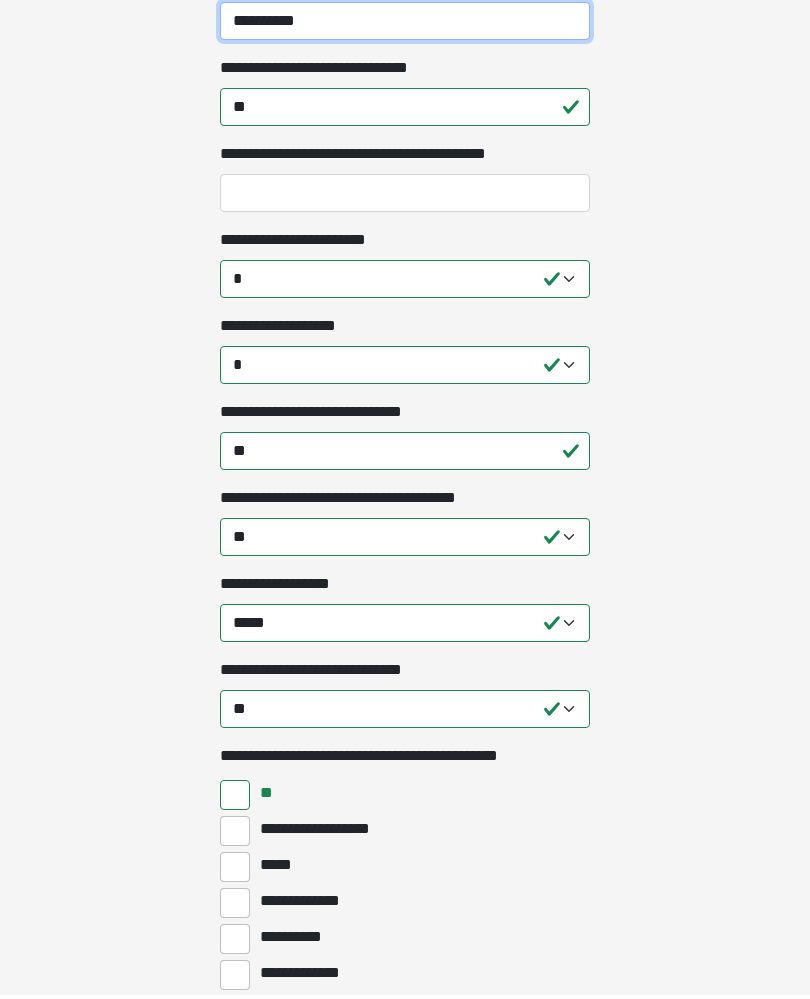 type on "**********" 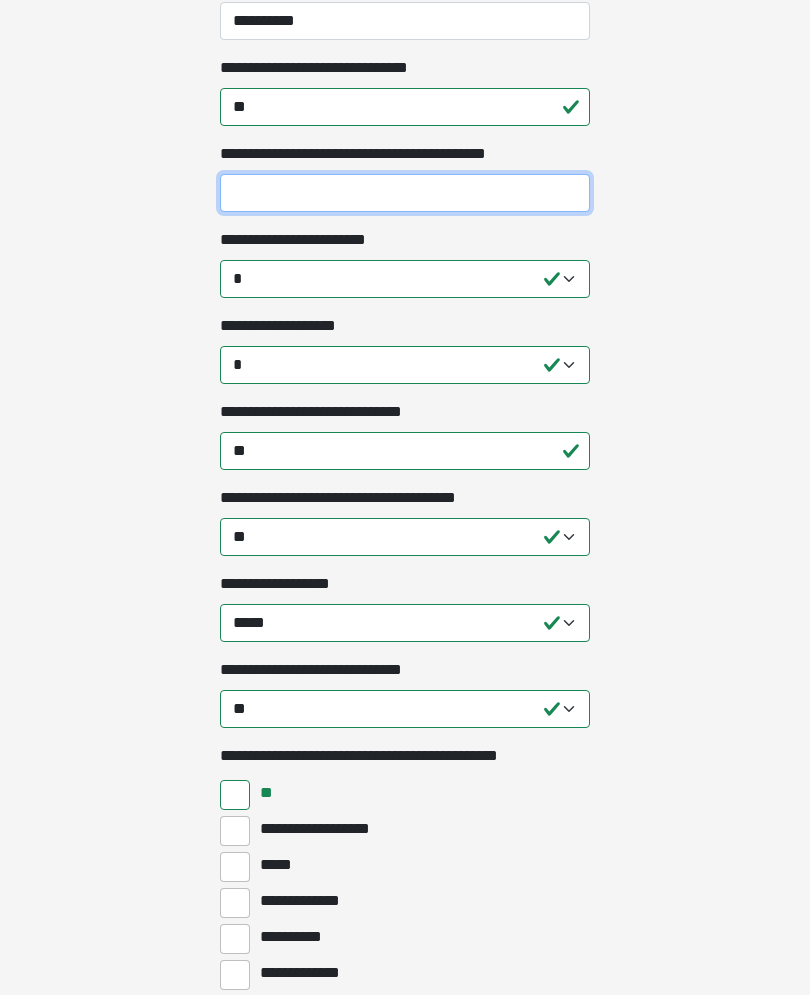 click on "**********" at bounding box center [405, 198] 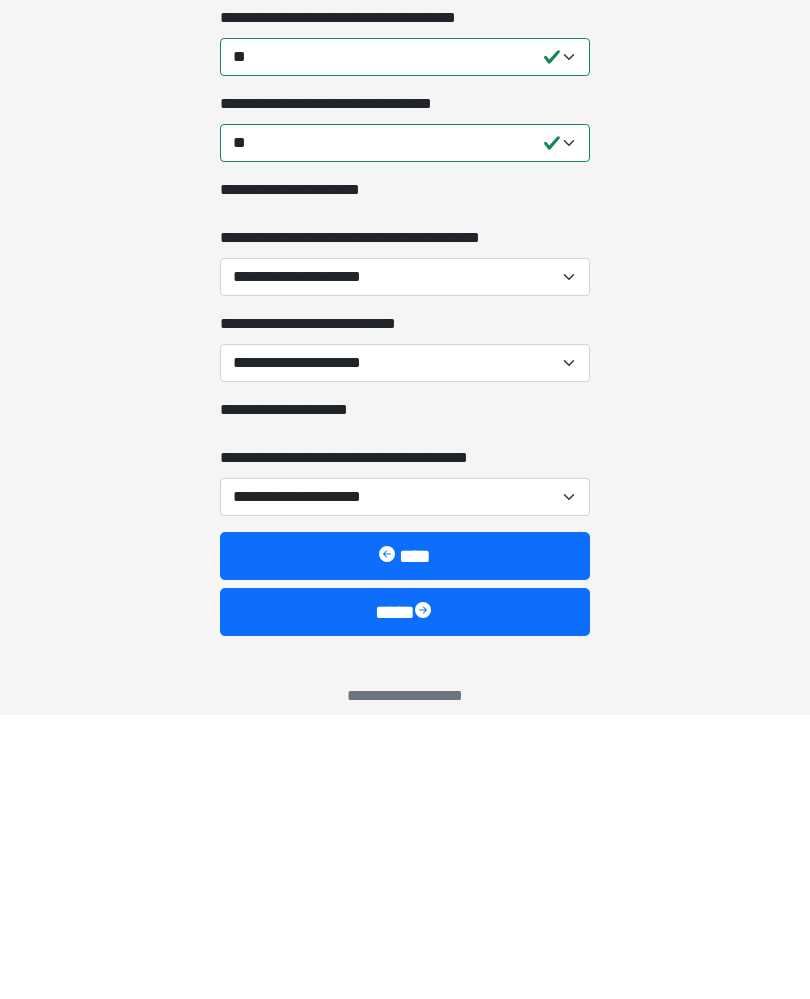 scroll, scrollTop: 2031, scrollLeft: 0, axis: vertical 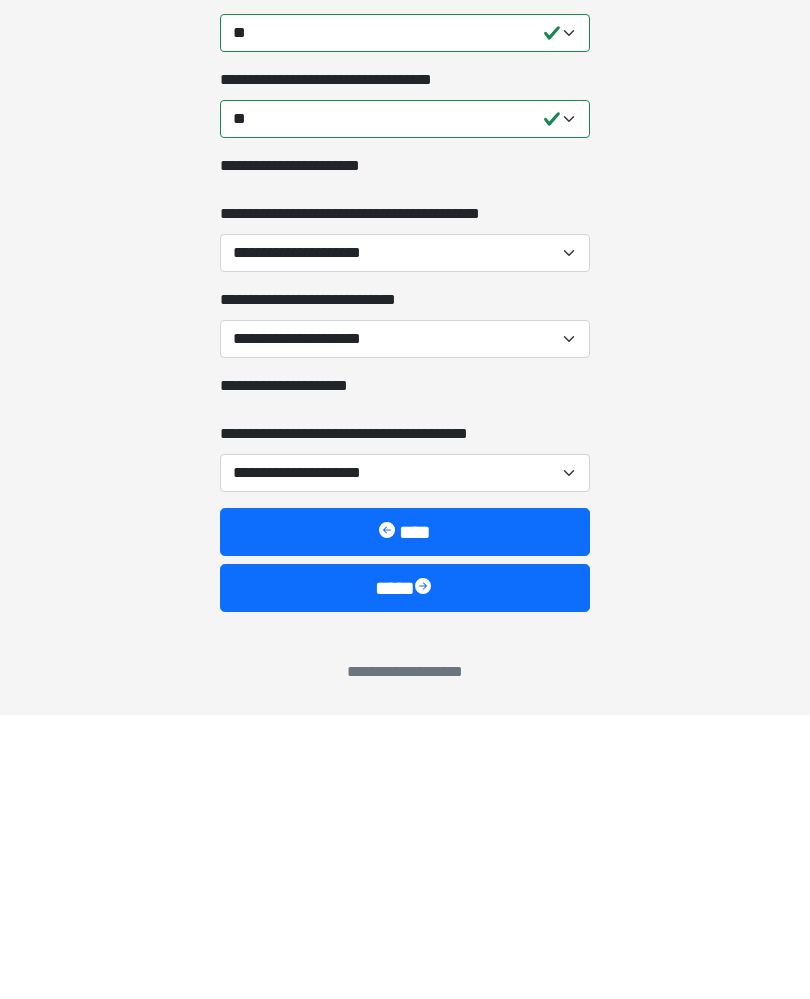 type on "**" 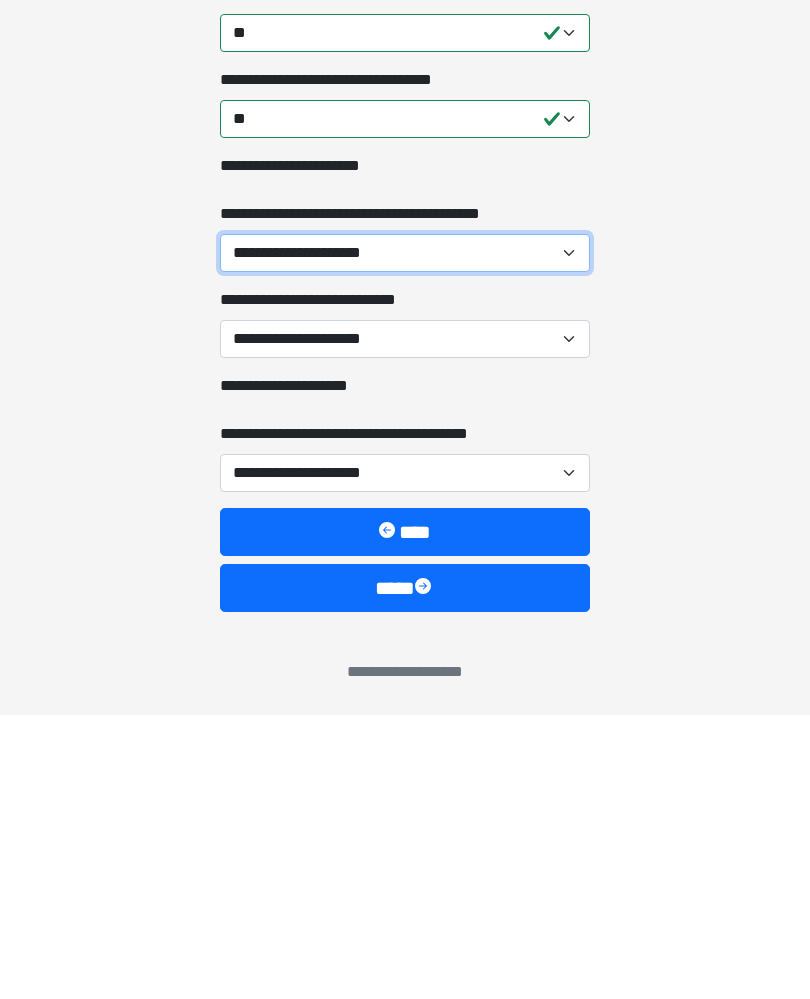 click on "**********" at bounding box center [405, 537] 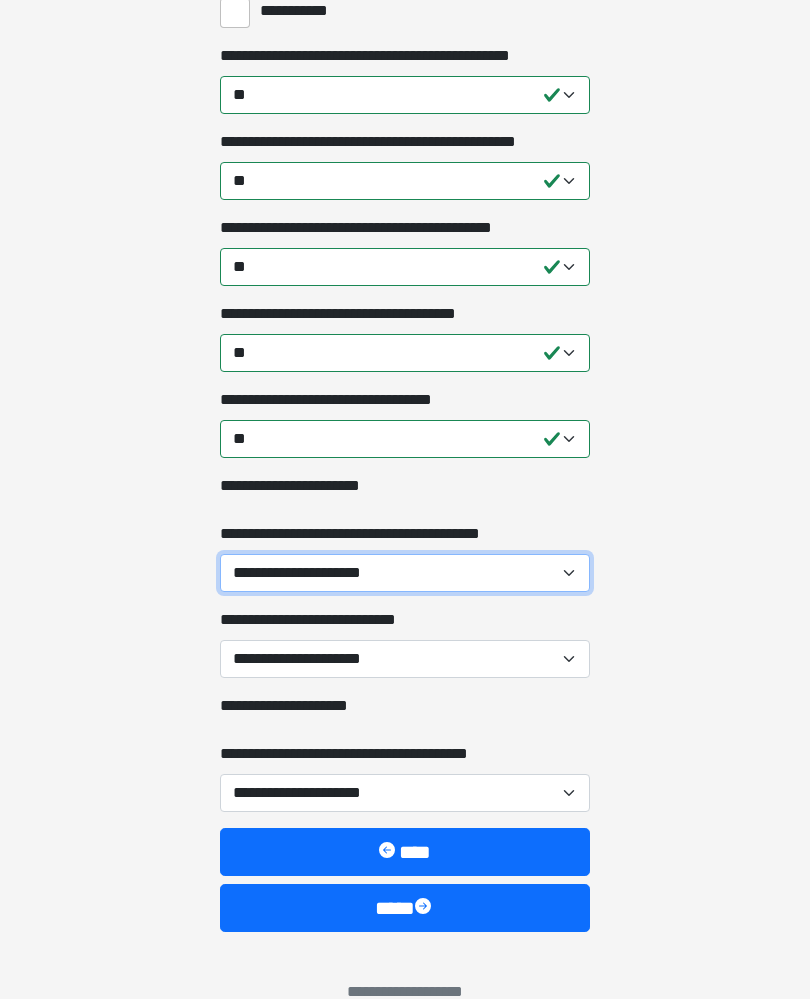 select on "**" 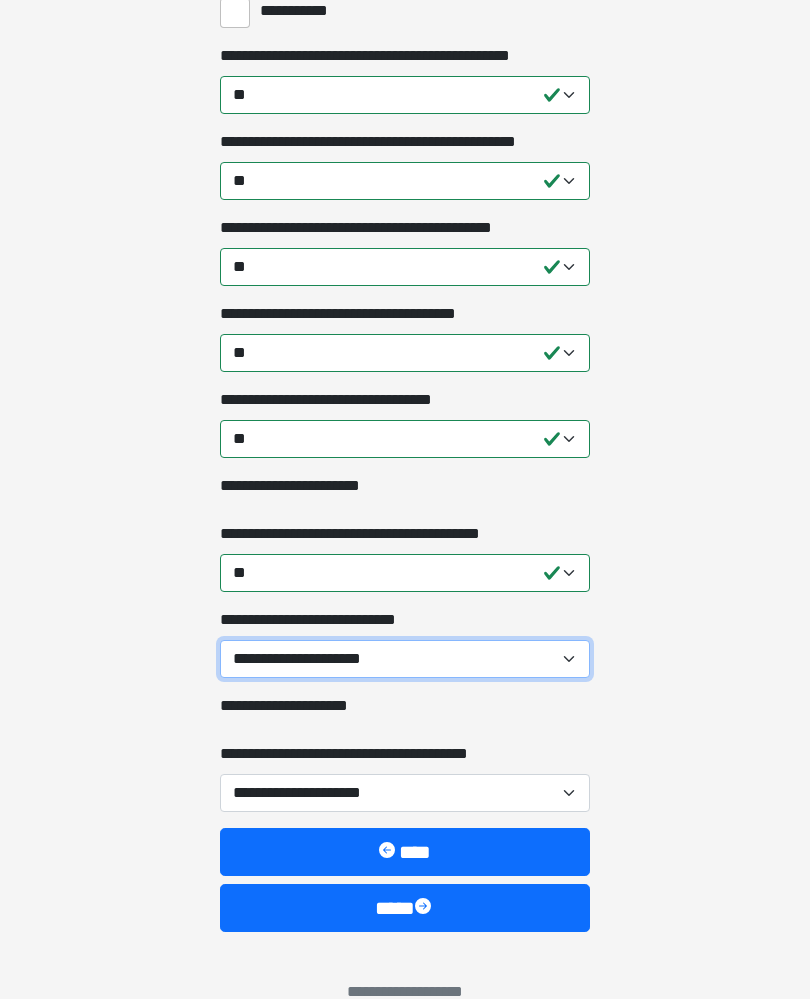 click on "**********" at bounding box center [405, 659] 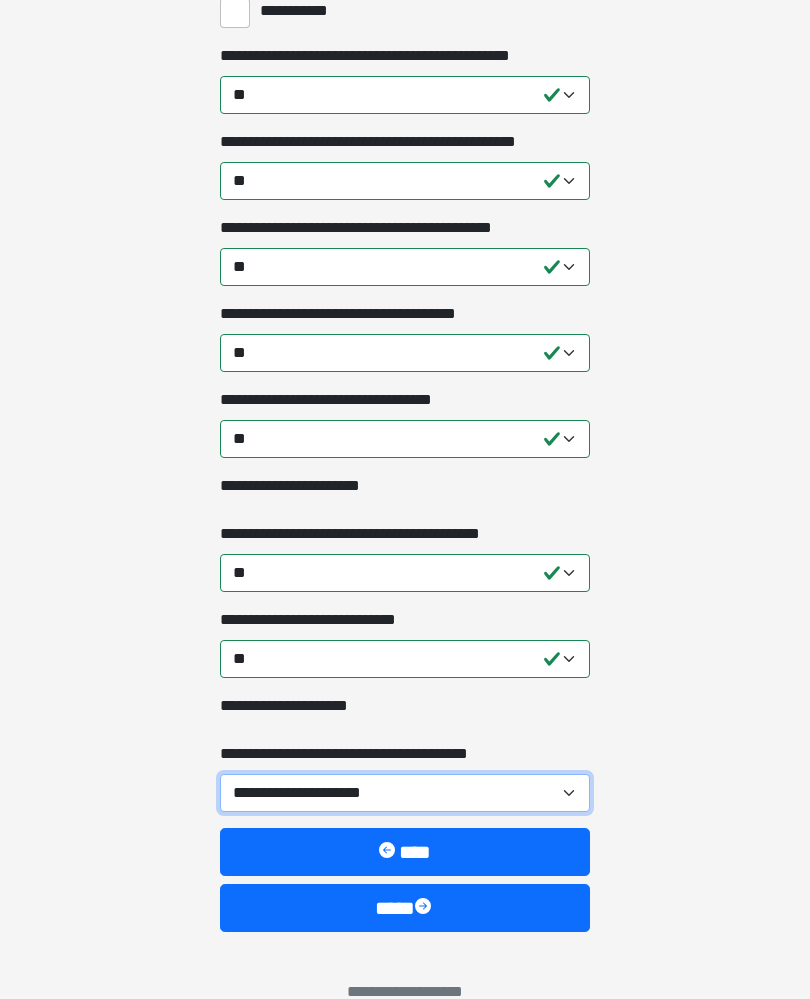 click on "[NUMBER] [STREET]" at bounding box center (405, 793) 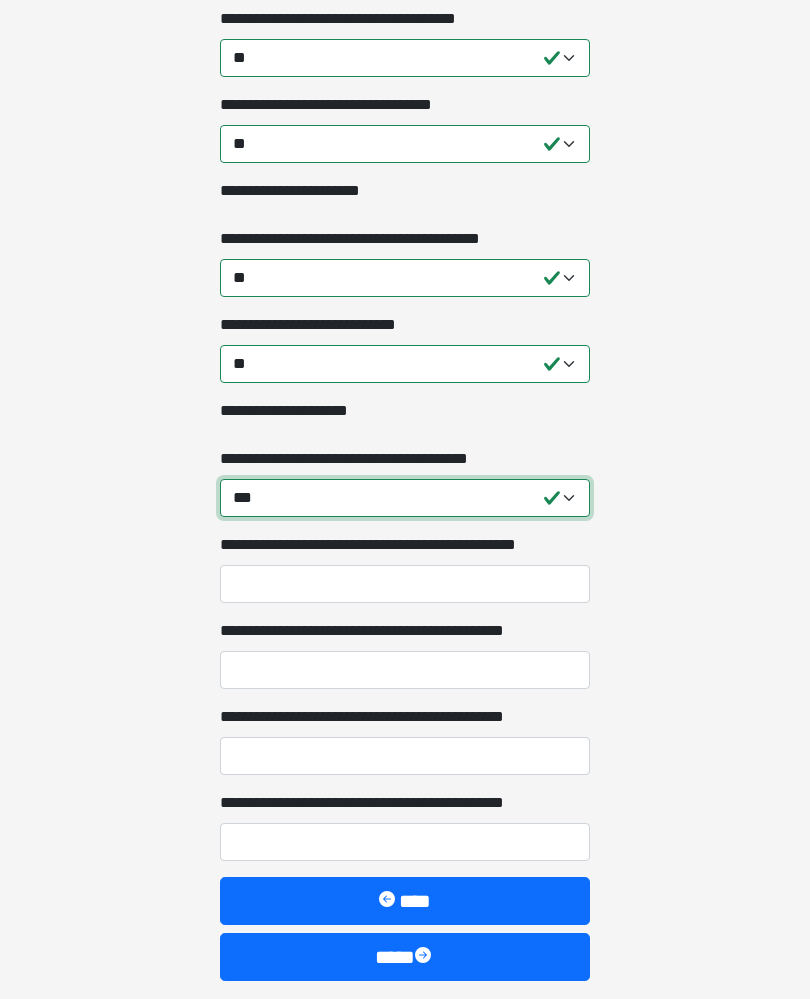 scroll, scrollTop: 2339, scrollLeft: 0, axis: vertical 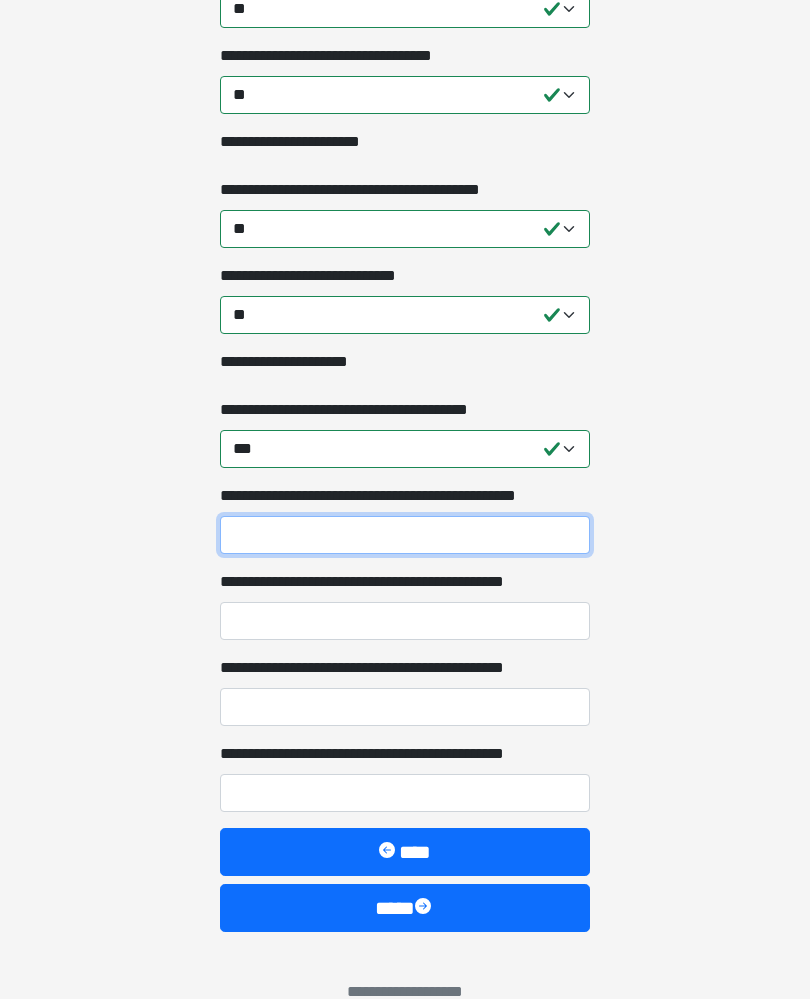 click on "[ADDRESS] [CITY]" at bounding box center (405, 535) 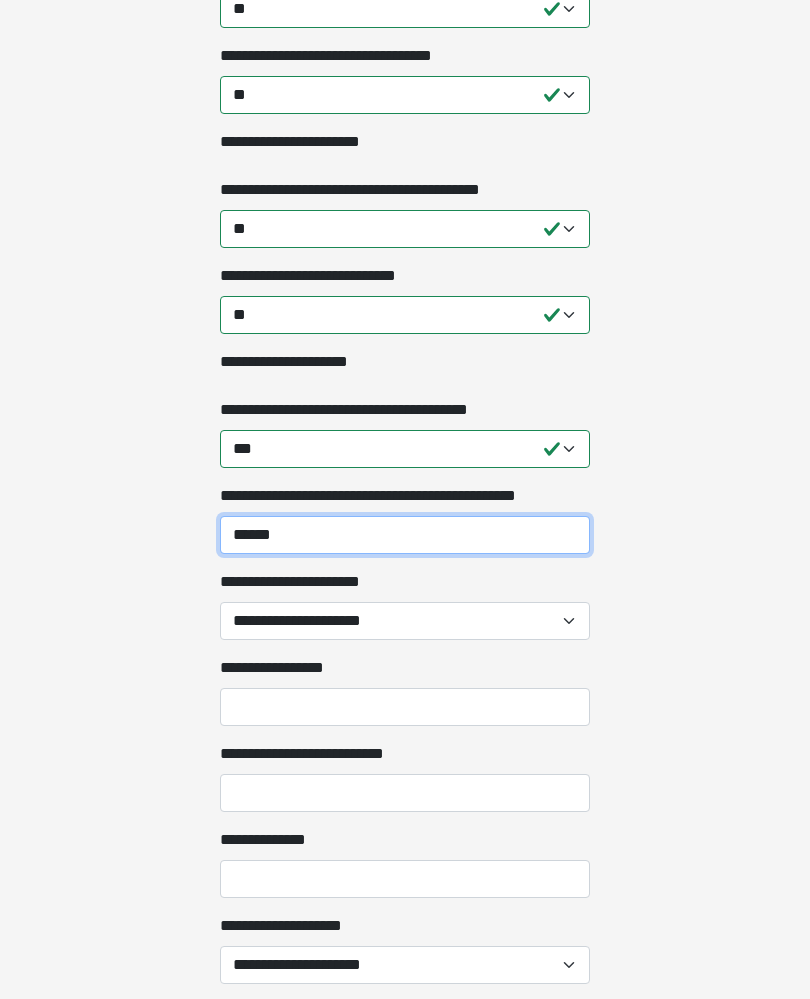 type on "******" 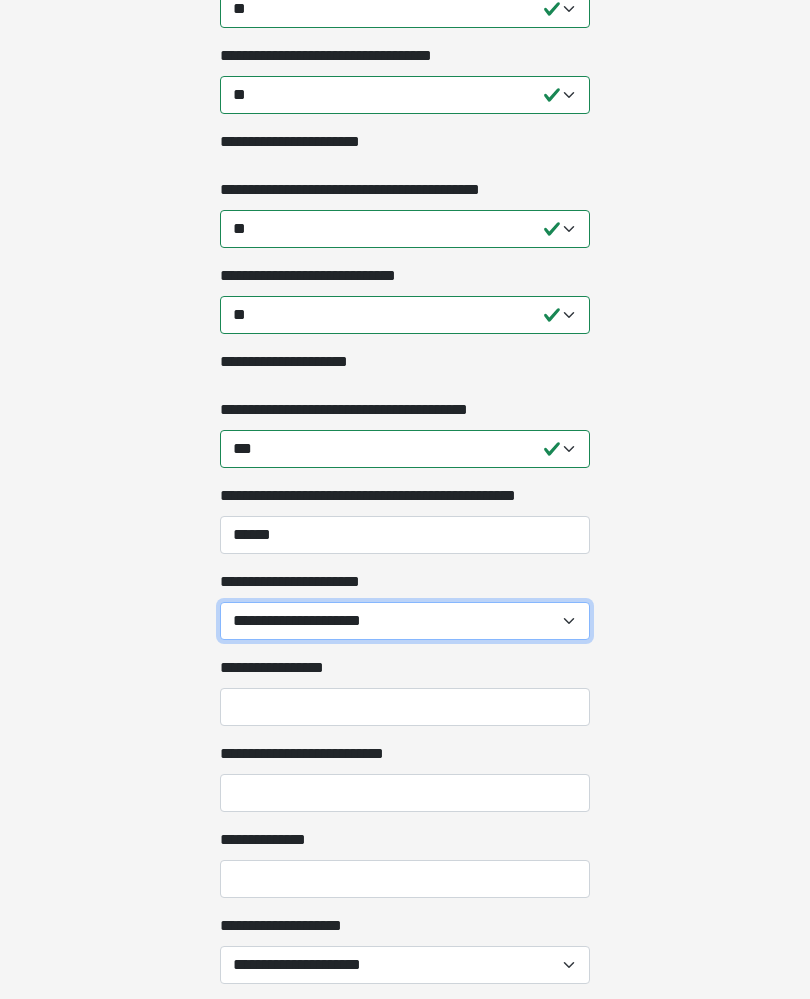 click on "[FIRST] [LAST]" at bounding box center [405, 621] 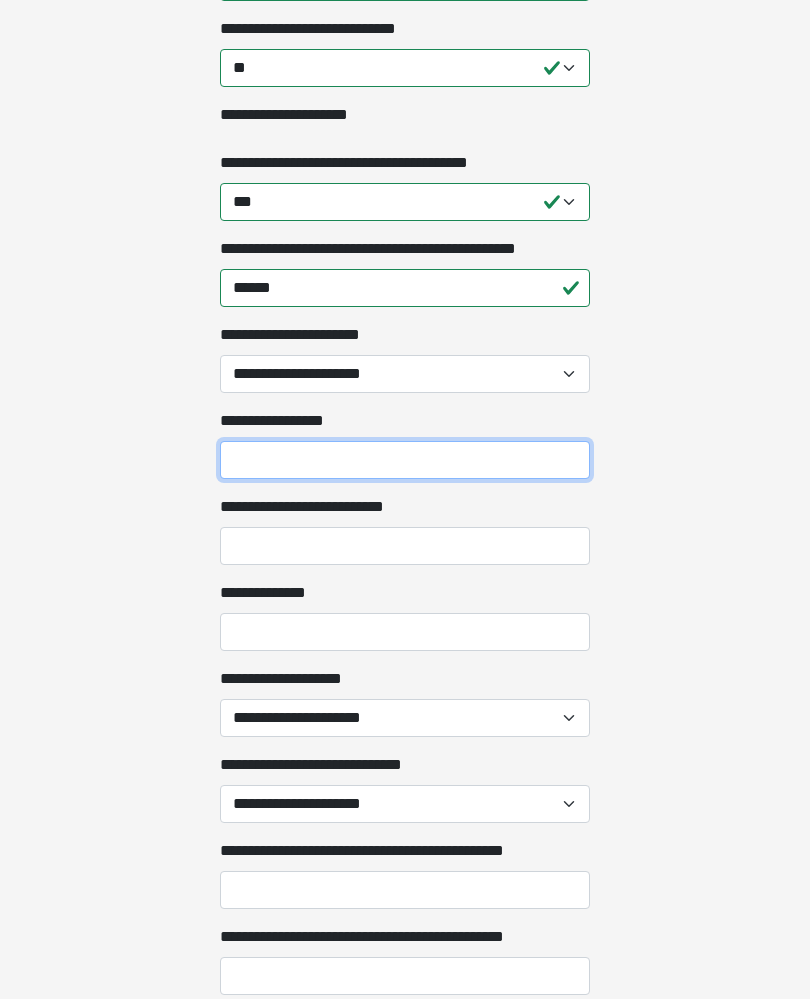 click on "**********" at bounding box center (405, 461) 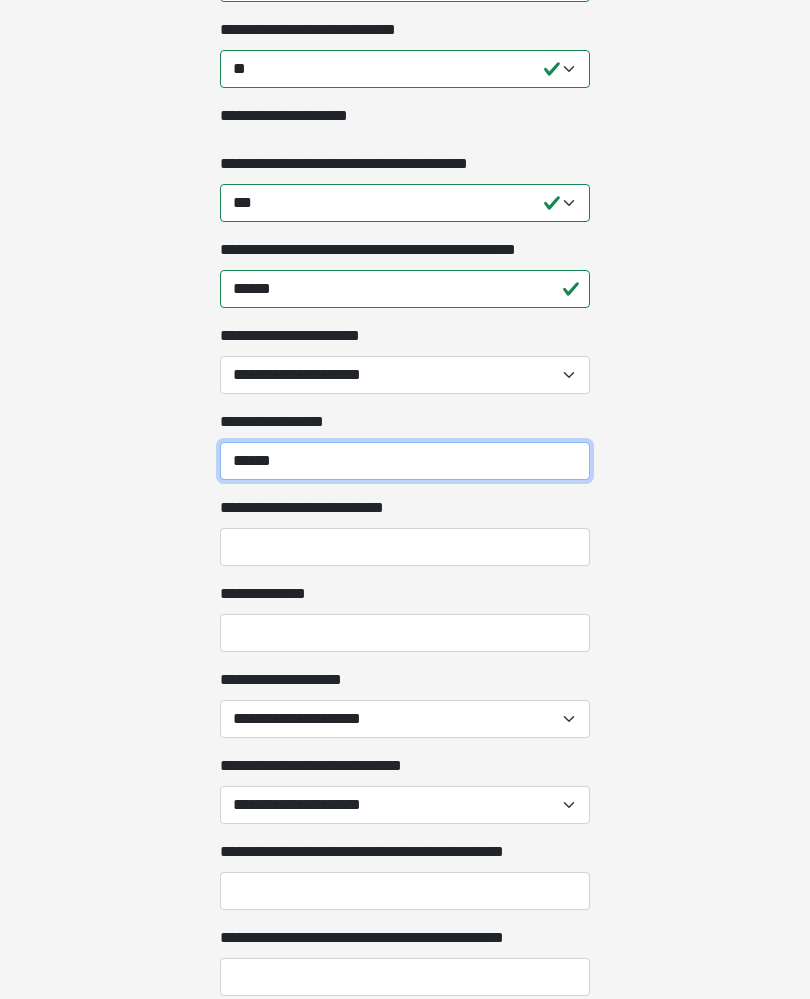 type on "******" 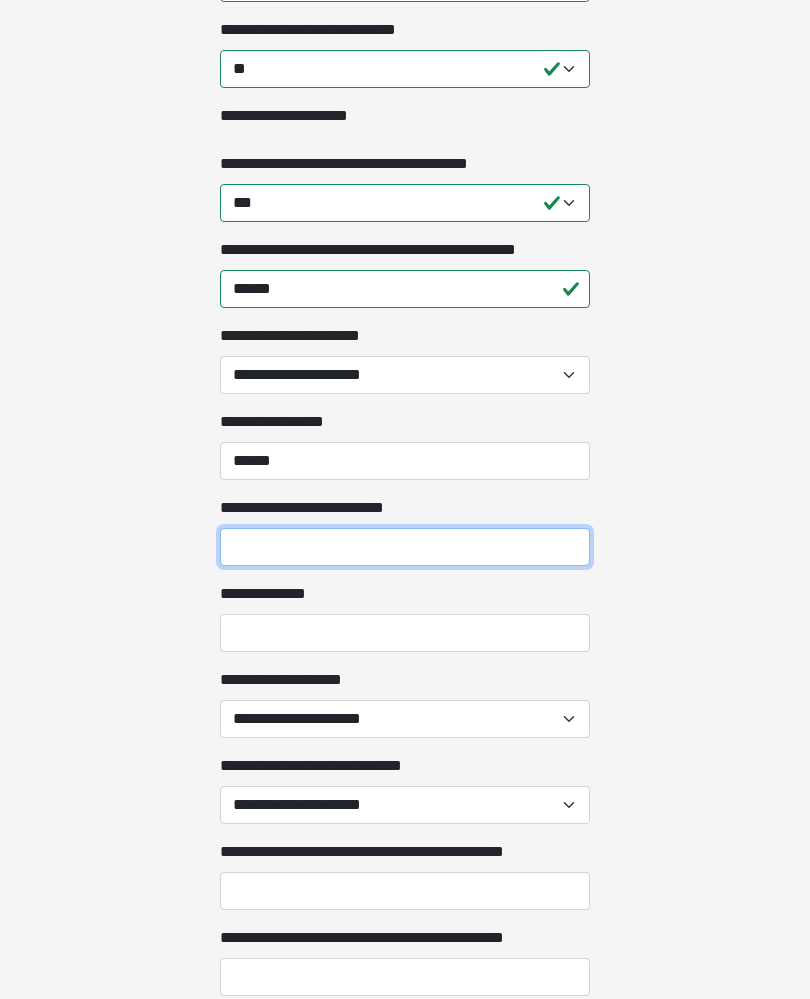 click on "**********" at bounding box center (405, 547) 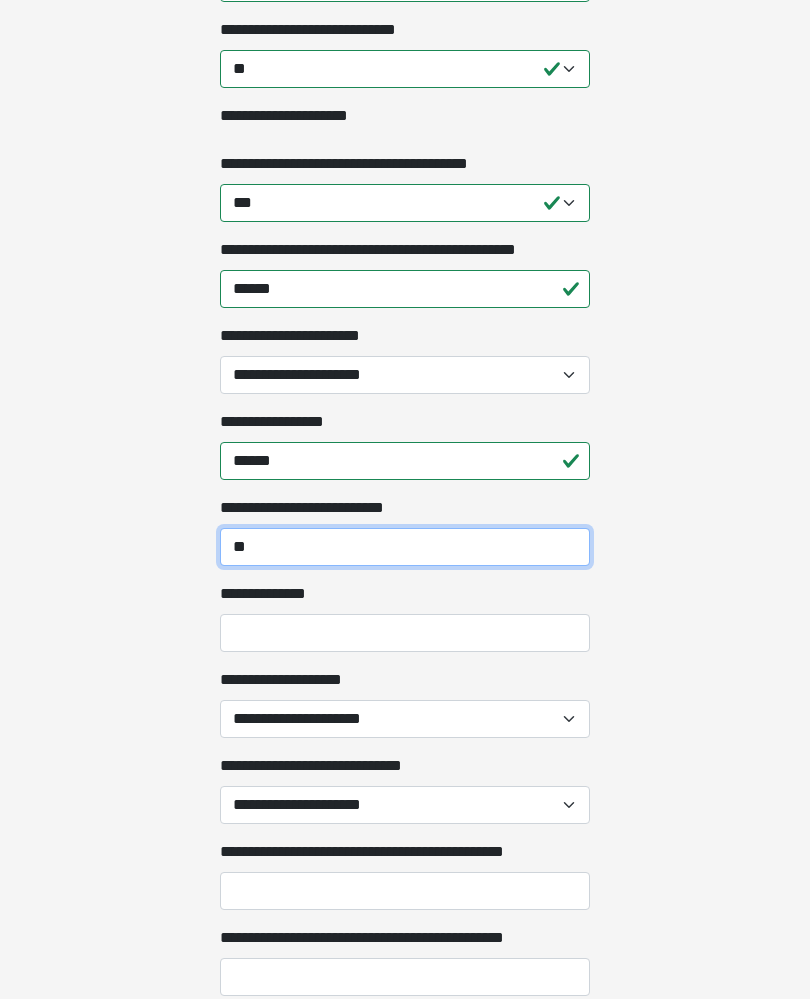 type on "**" 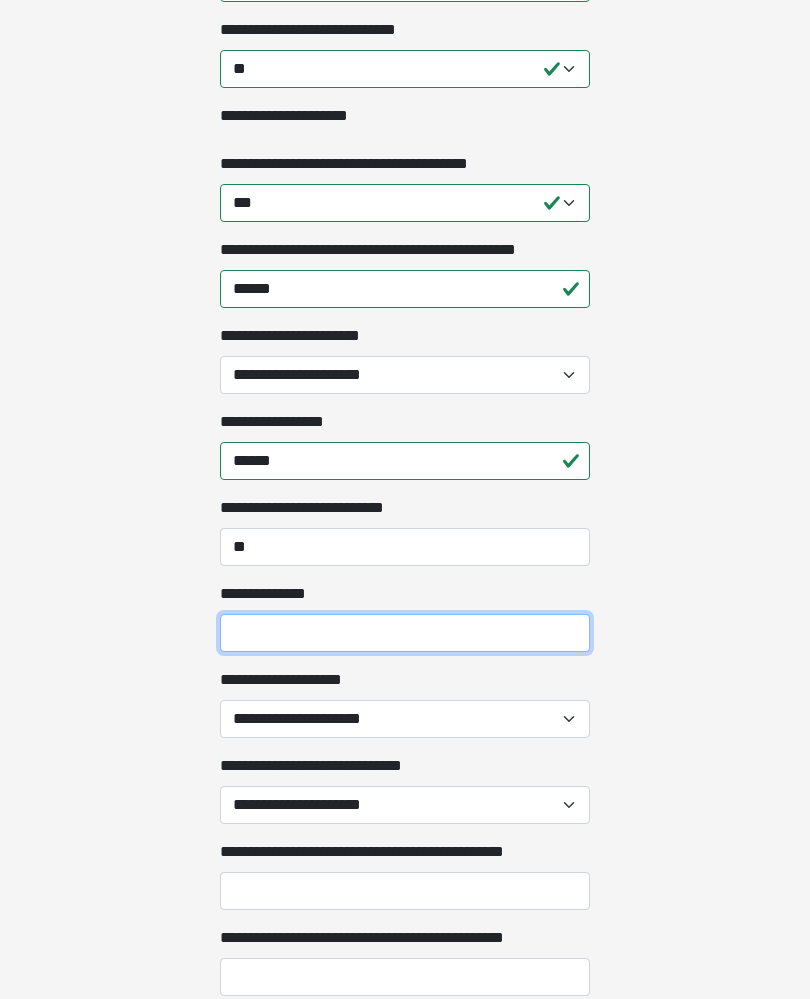 click on "**********" at bounding box center (405, 633) 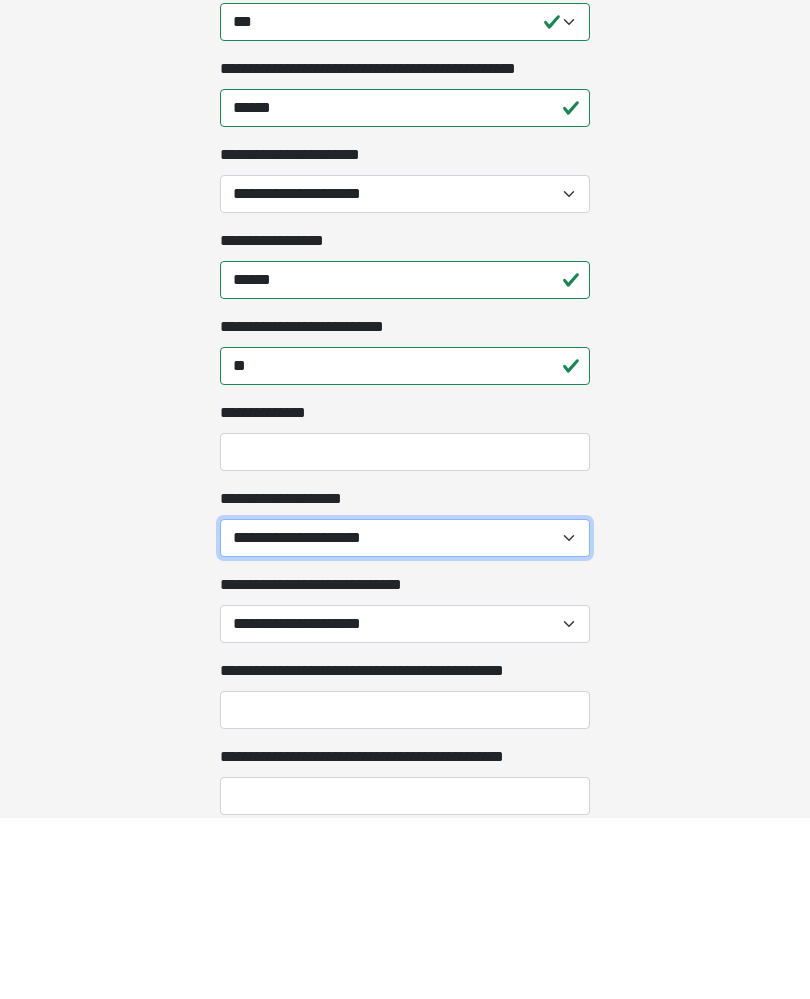 click on "[NUMBER] [STREET]" at bounding box center (405, 719) 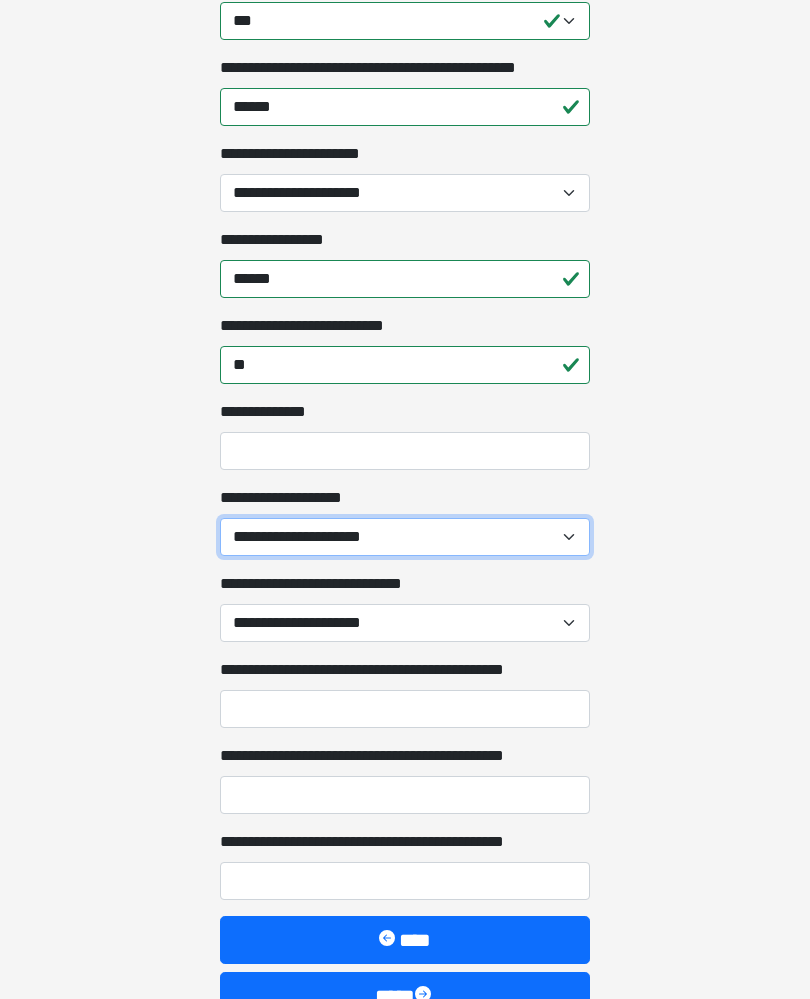select on "***" 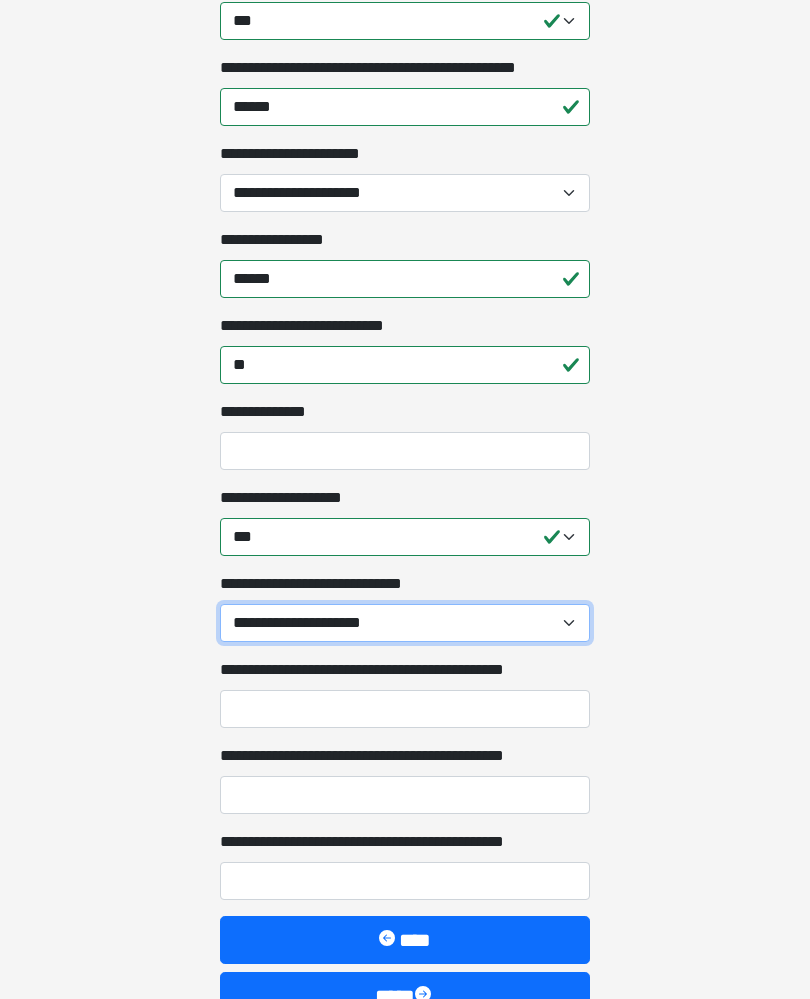 click on "[NUMBER] [STREET]" at bounding box center (405, 623) 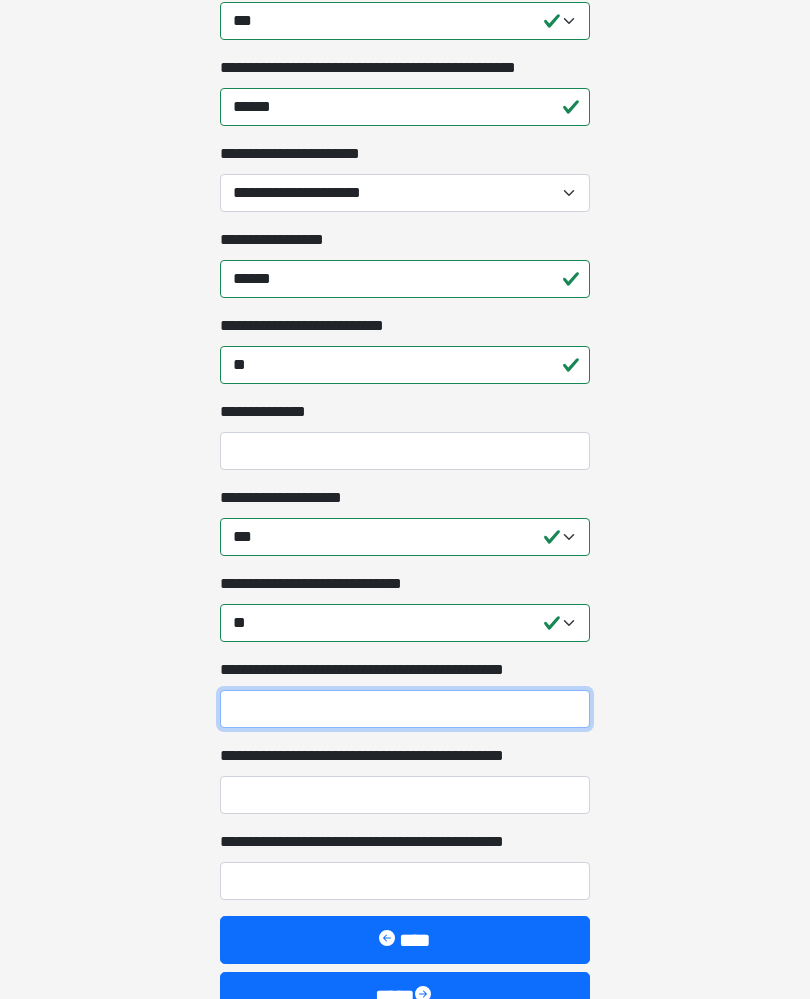 click on "**********" at bounding box center [405, 709] 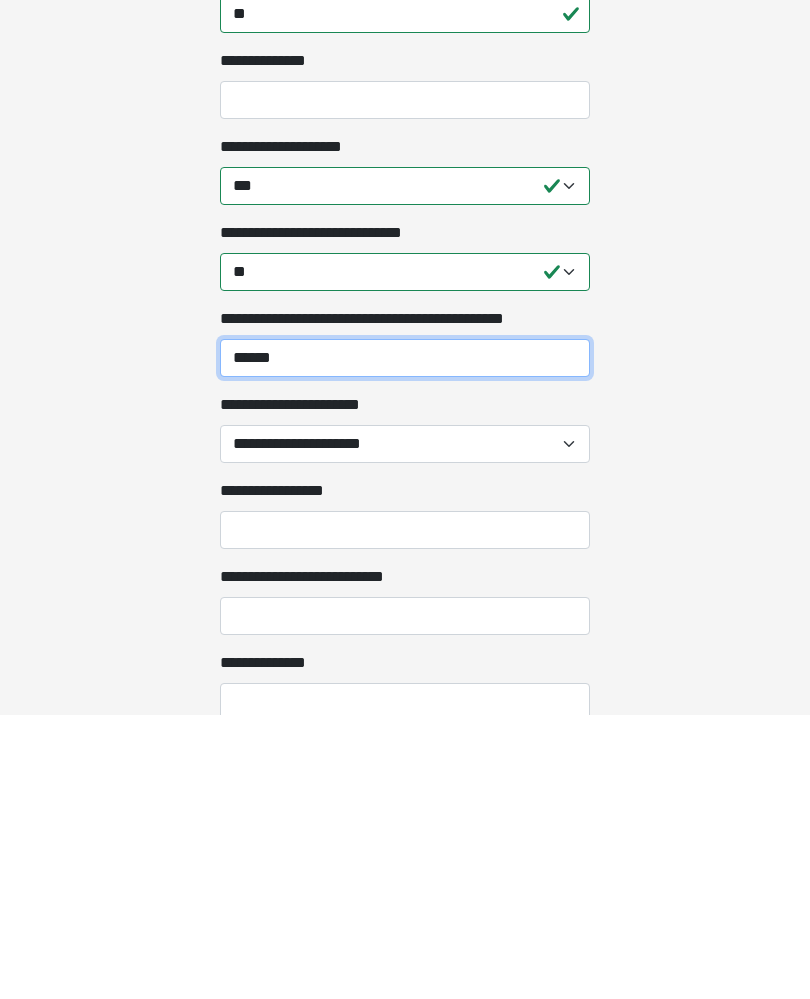 type on "******" 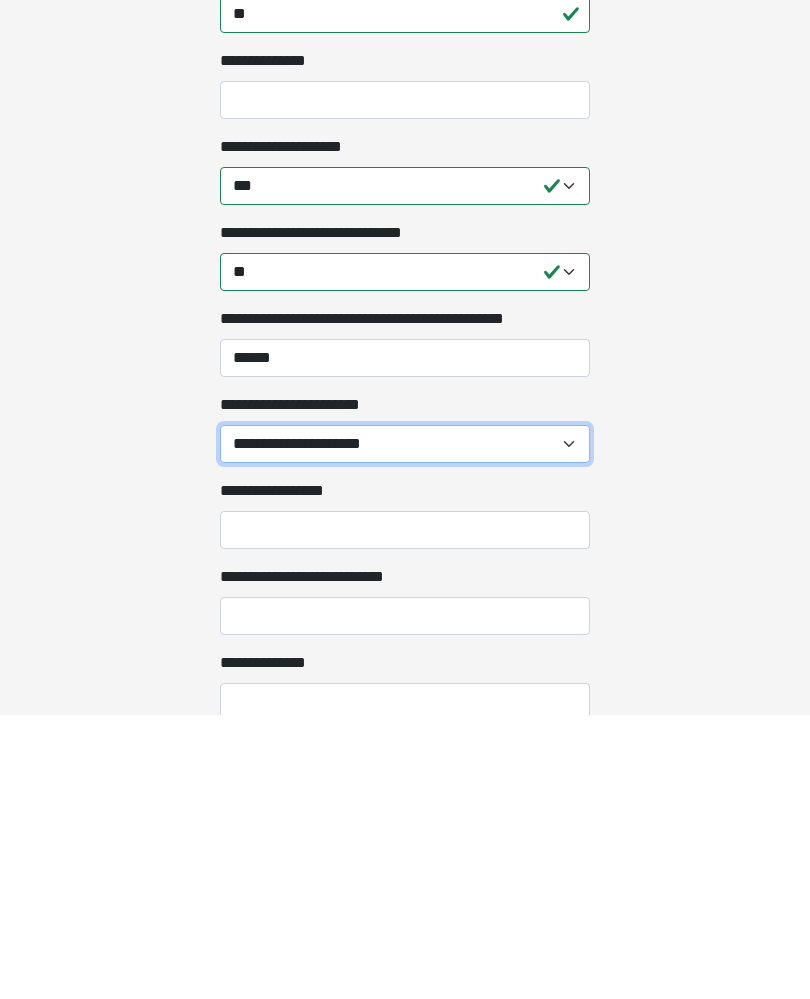 click on "[FIRST] [LAST]" at bounding box center [405, 728] 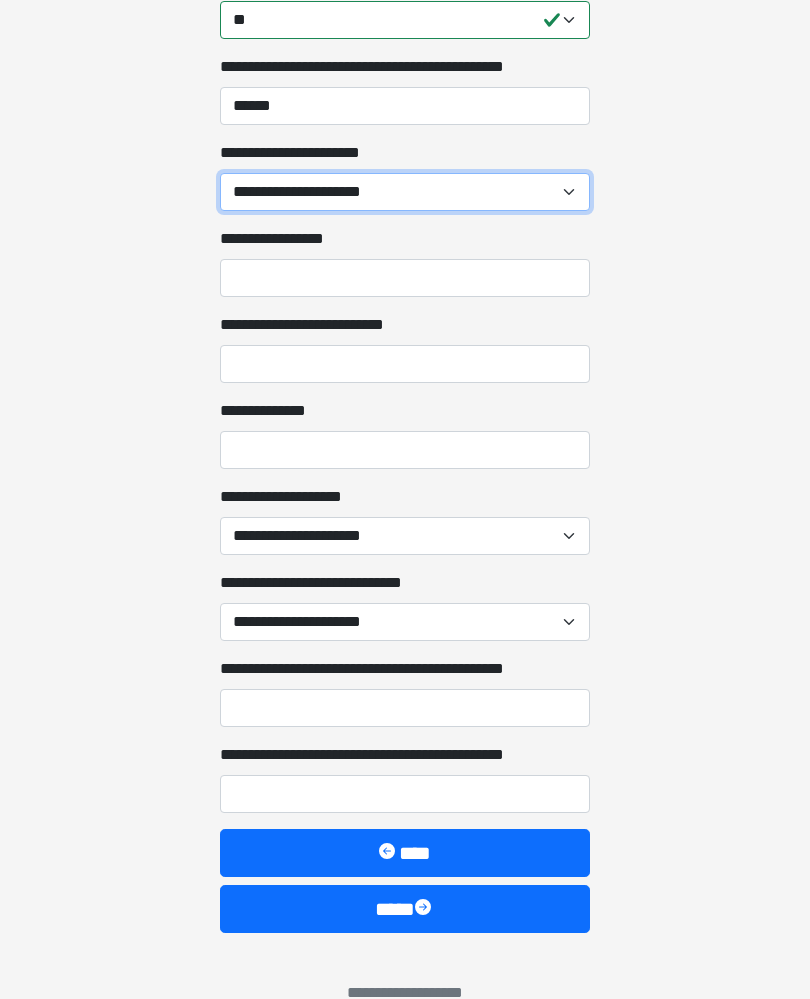 scroll, scrollTop: 3371, scrollLeft: 0, axis: vertical 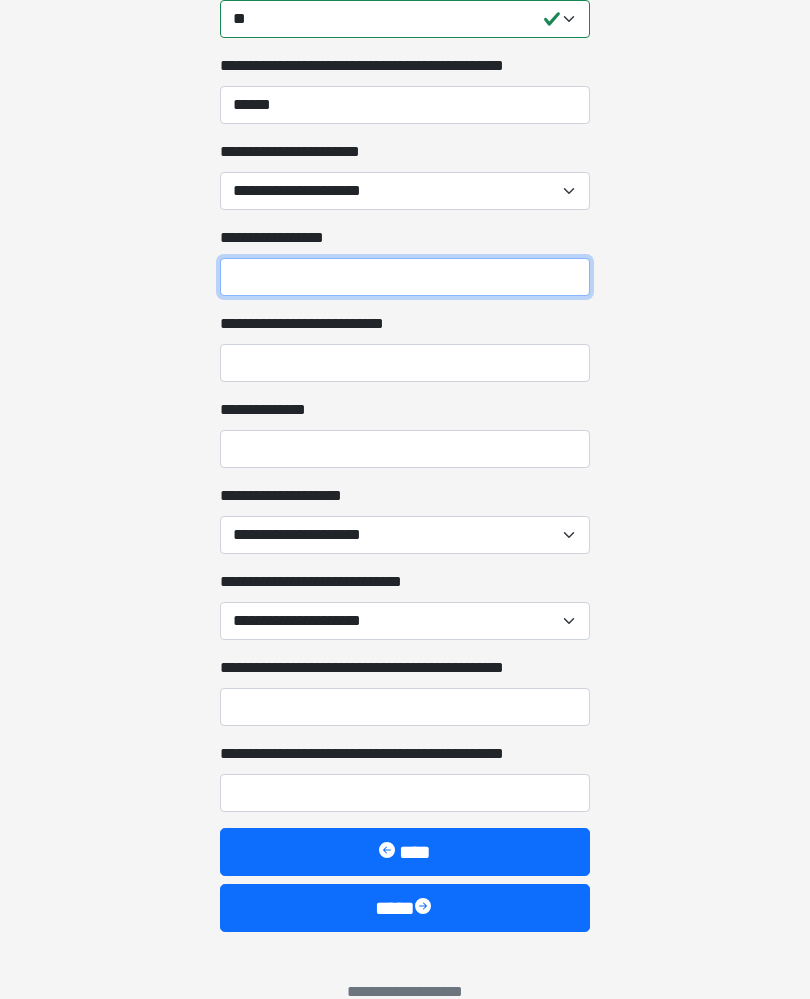 click on "**********" at bounding box center [405, 277] 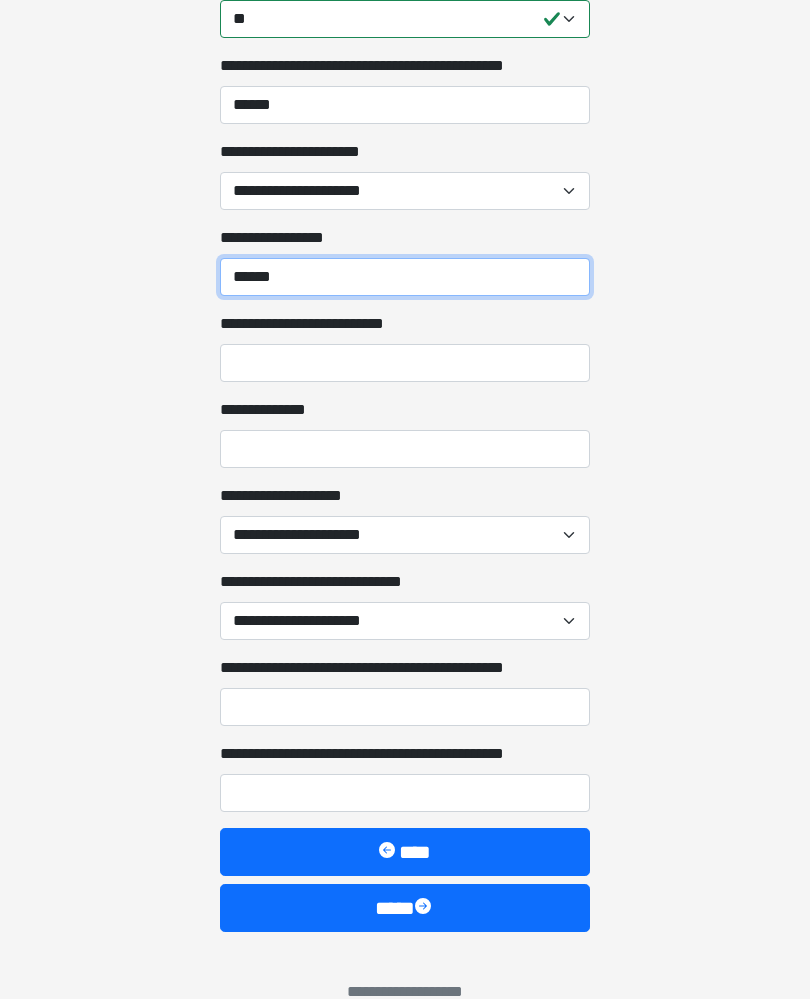 type on "******" 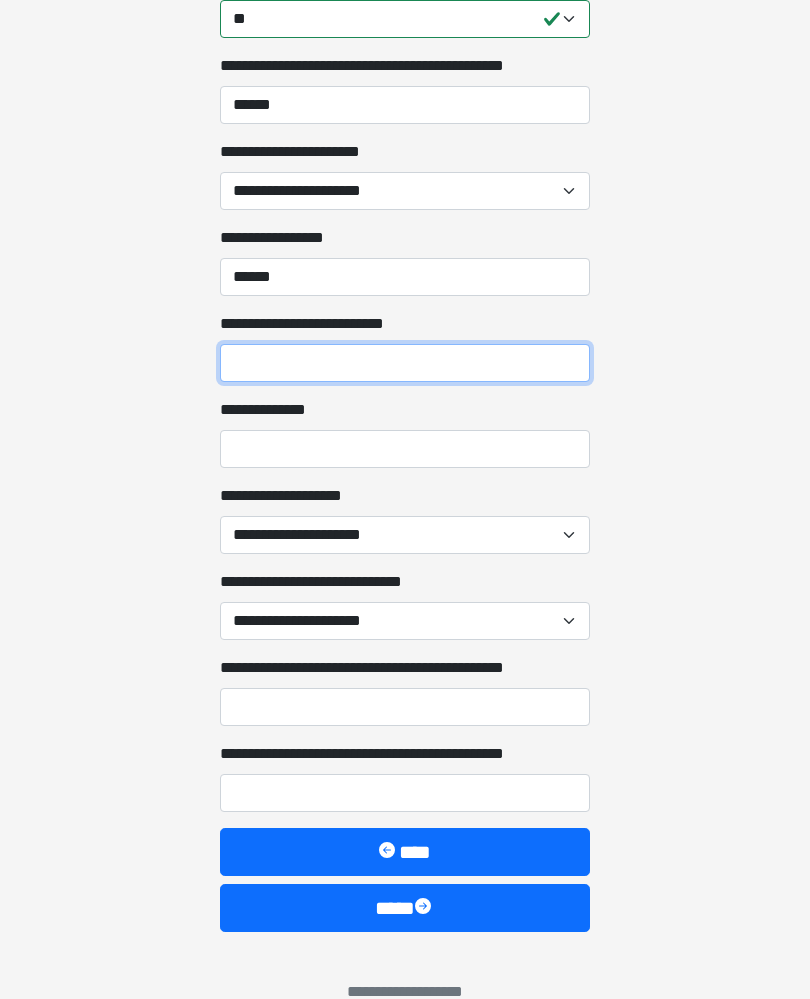 click on "**********" at bounding box center (405, 363) 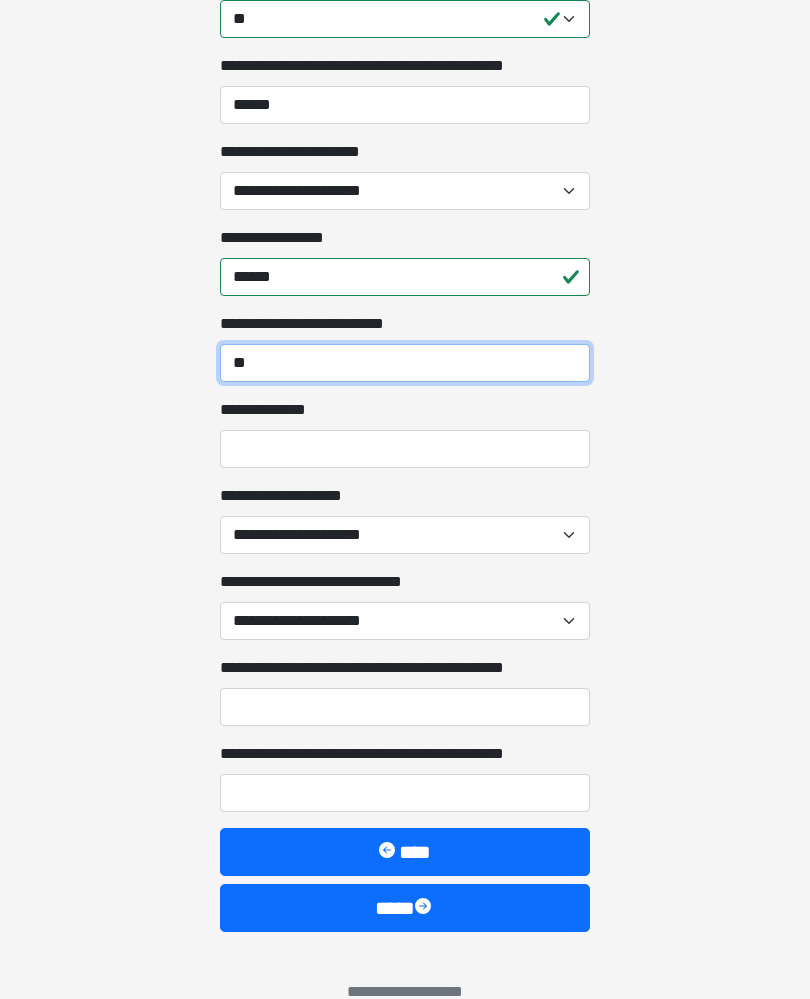 type on "**" 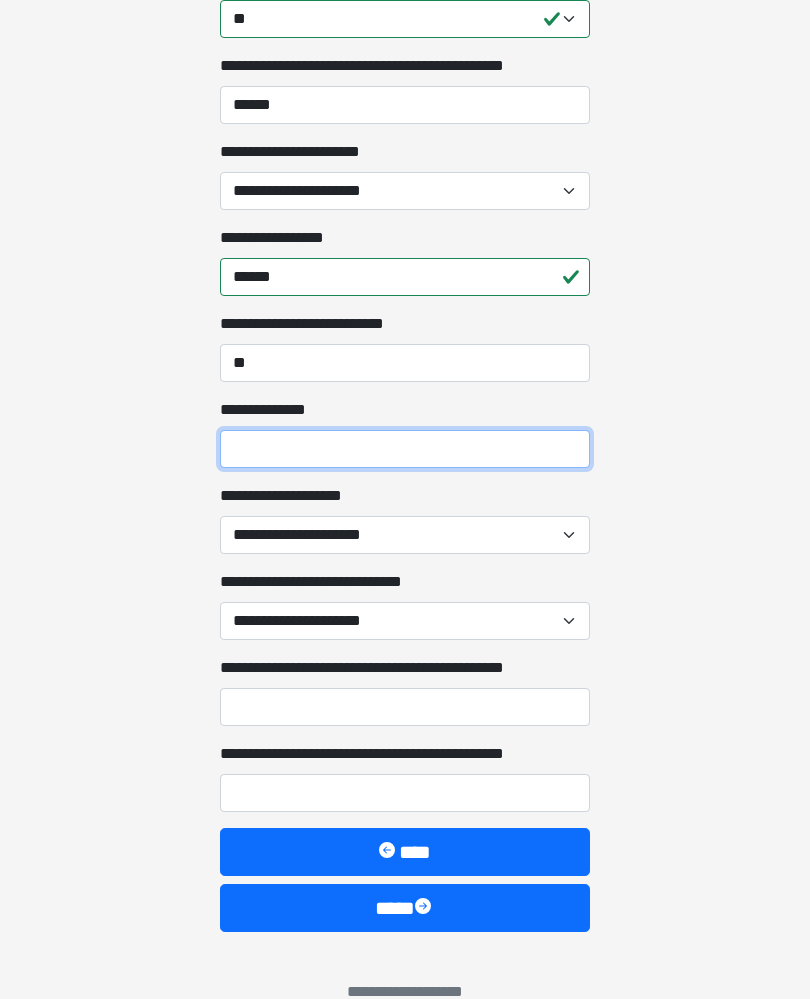 click on "**********" at bounding box center (405, 449) 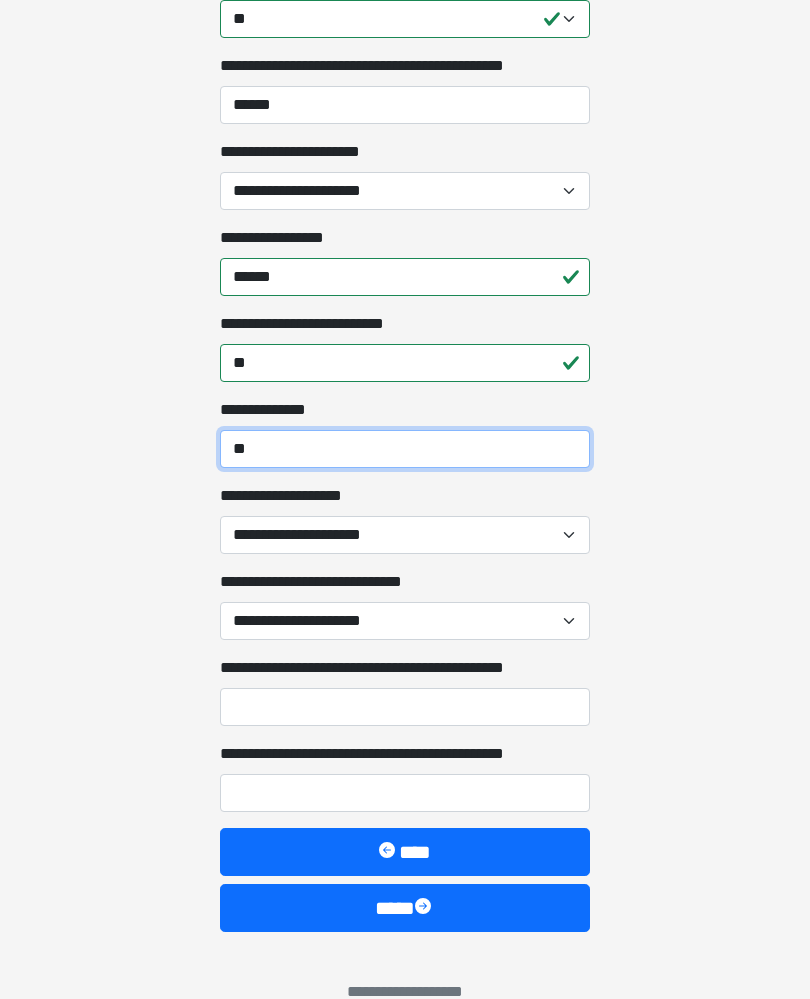 type on "**" 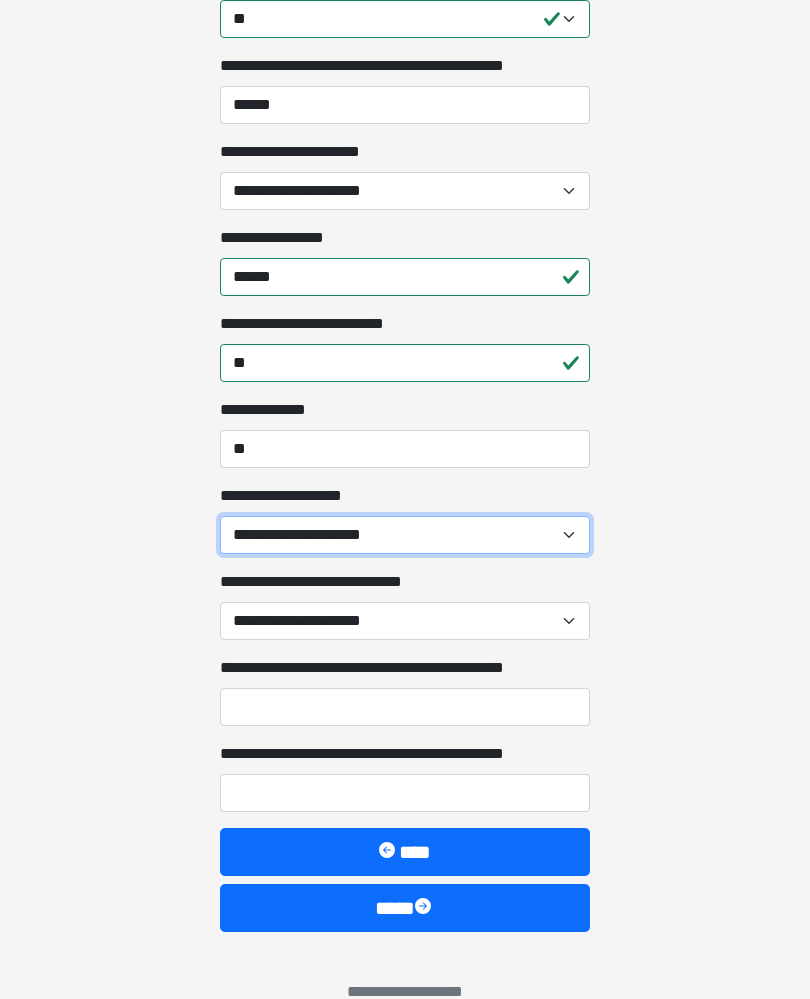 click on "[NUMBER] [STREET]" at bounding box center [405, 535] 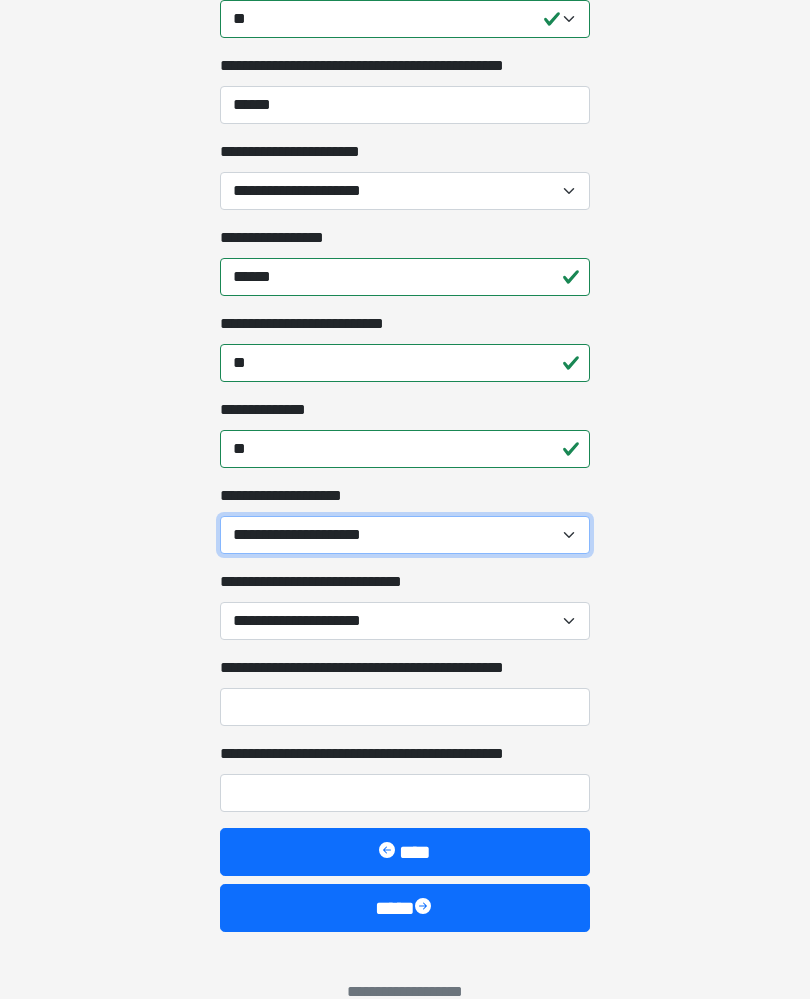 select on "**" 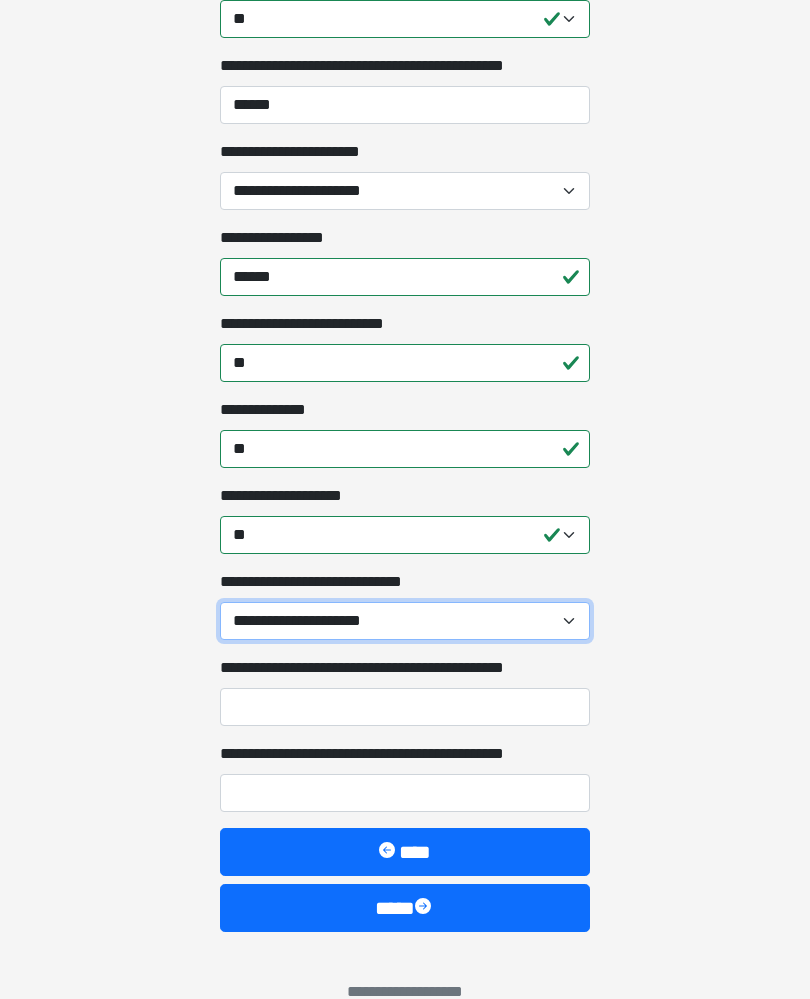 click on "[NUMBER] [STREET]" at bounding box center [405, 621] 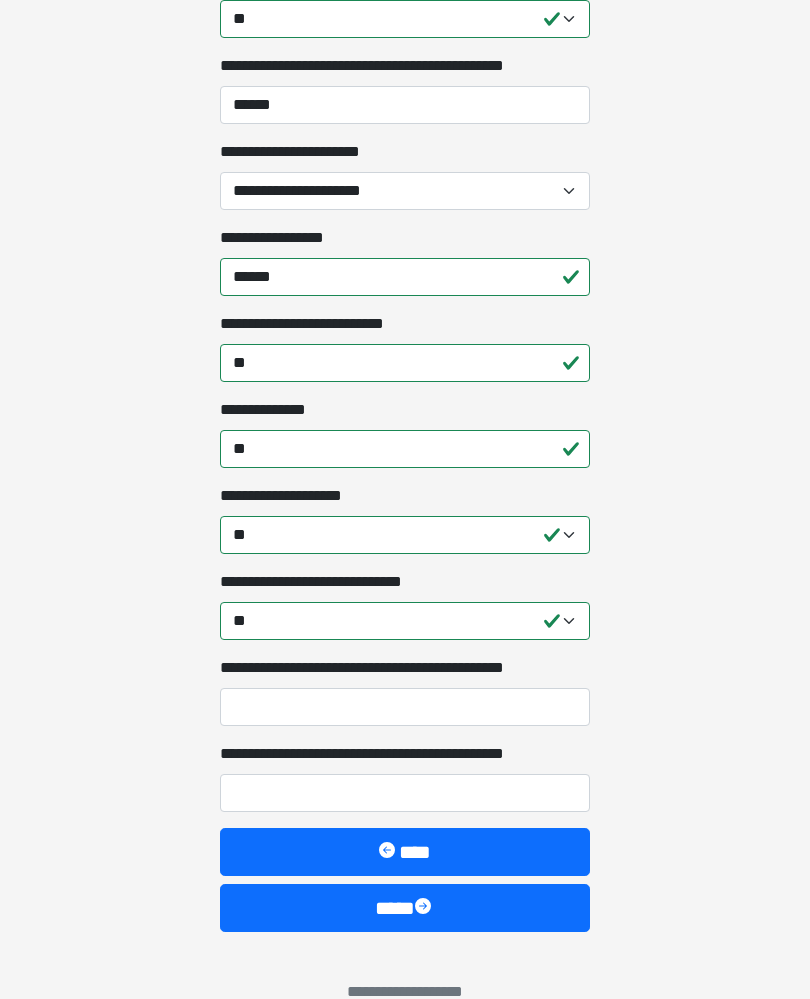 click at bounding box center [425, 908] 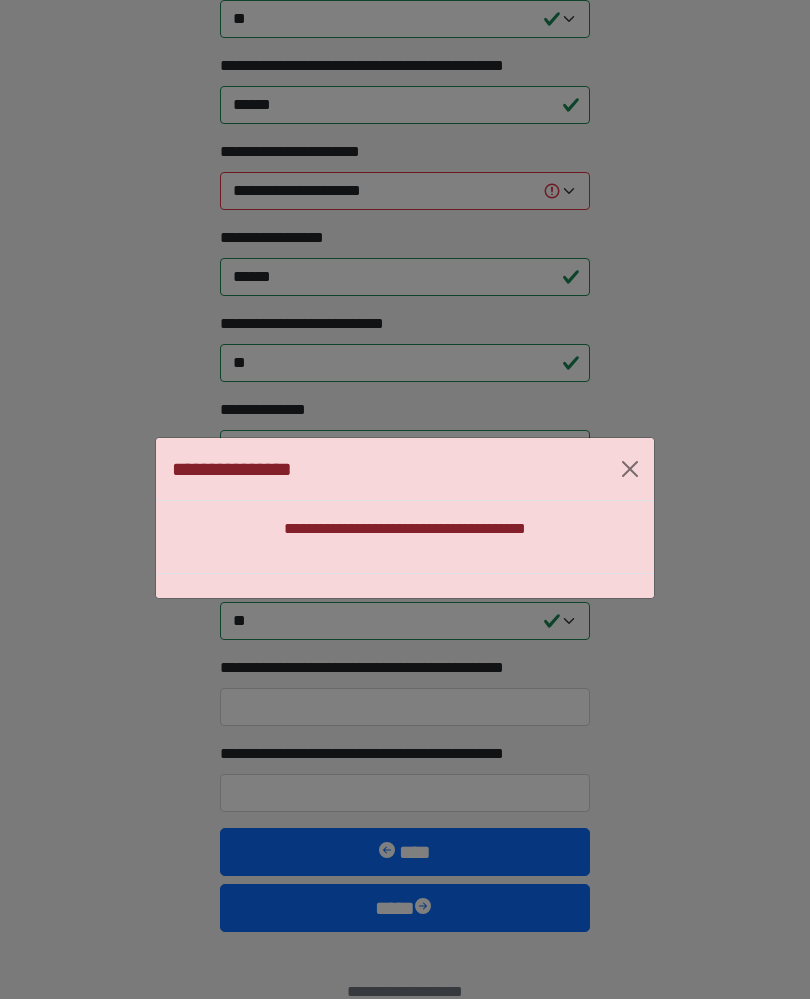 click at bounding box center [630, 469] 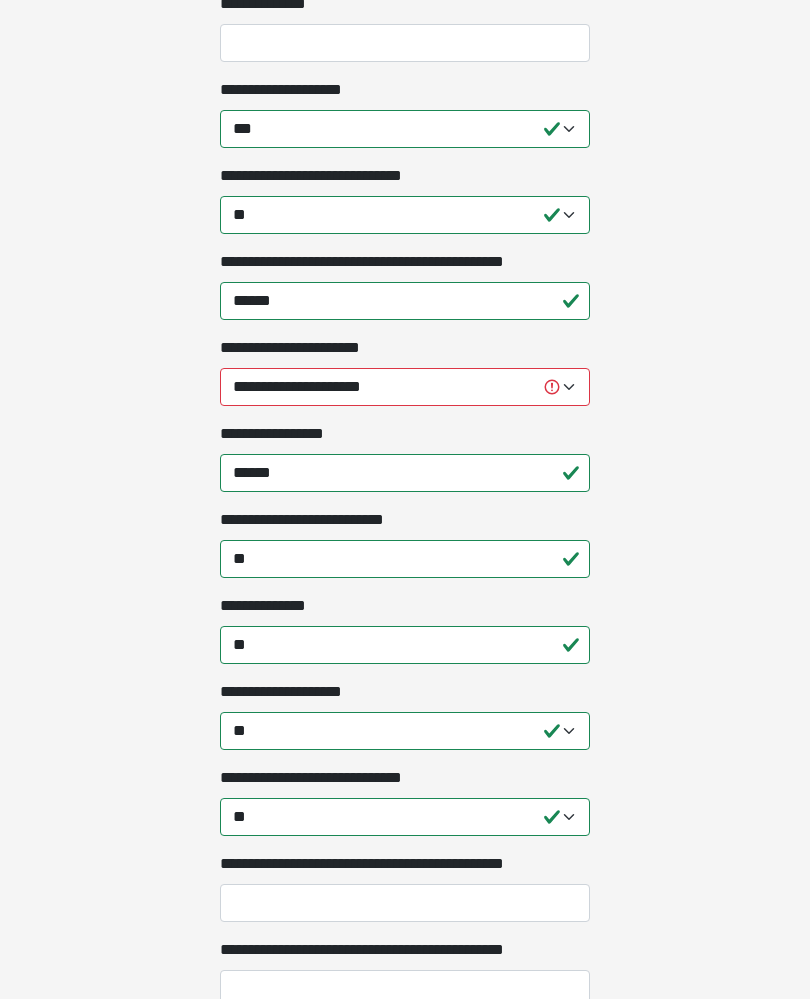 scroll, scrollTop: 3166, scrollLeft: 0, axis: vertical 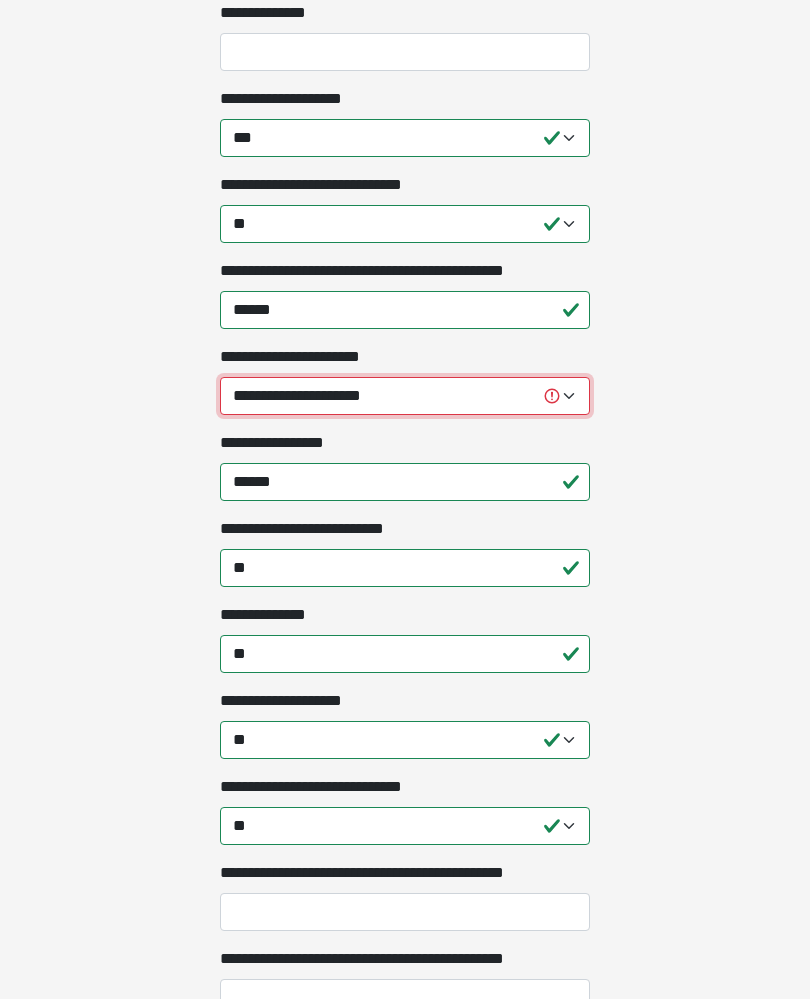 click on "[FIRST] [LAST]" at bounding box center [405, 396] 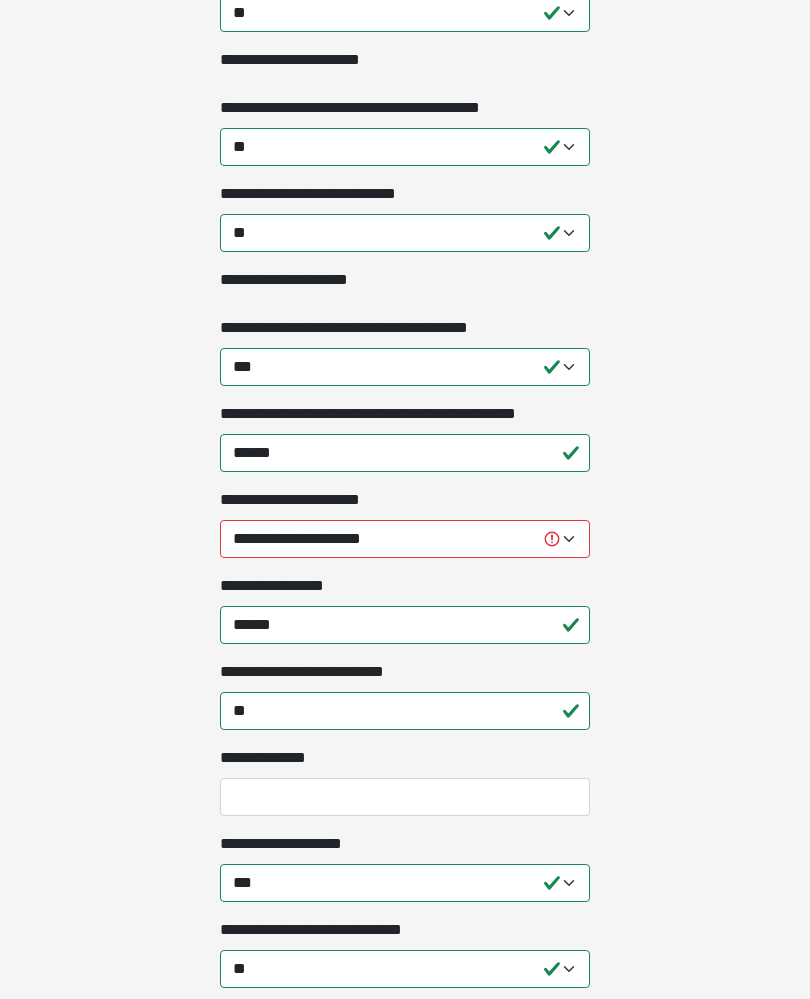 scroll, scrollTop: 2433, scrollLeft: 0, axis: vertical 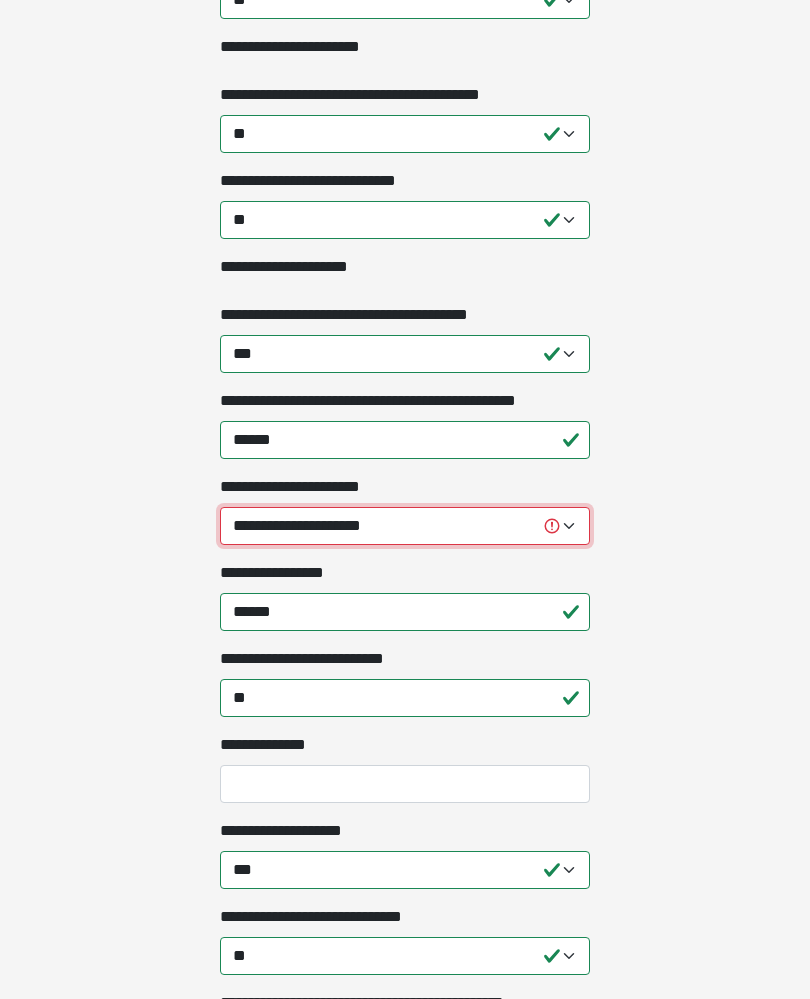 click on "[FIRST] [LAST]" at bounding box center [405, 527] 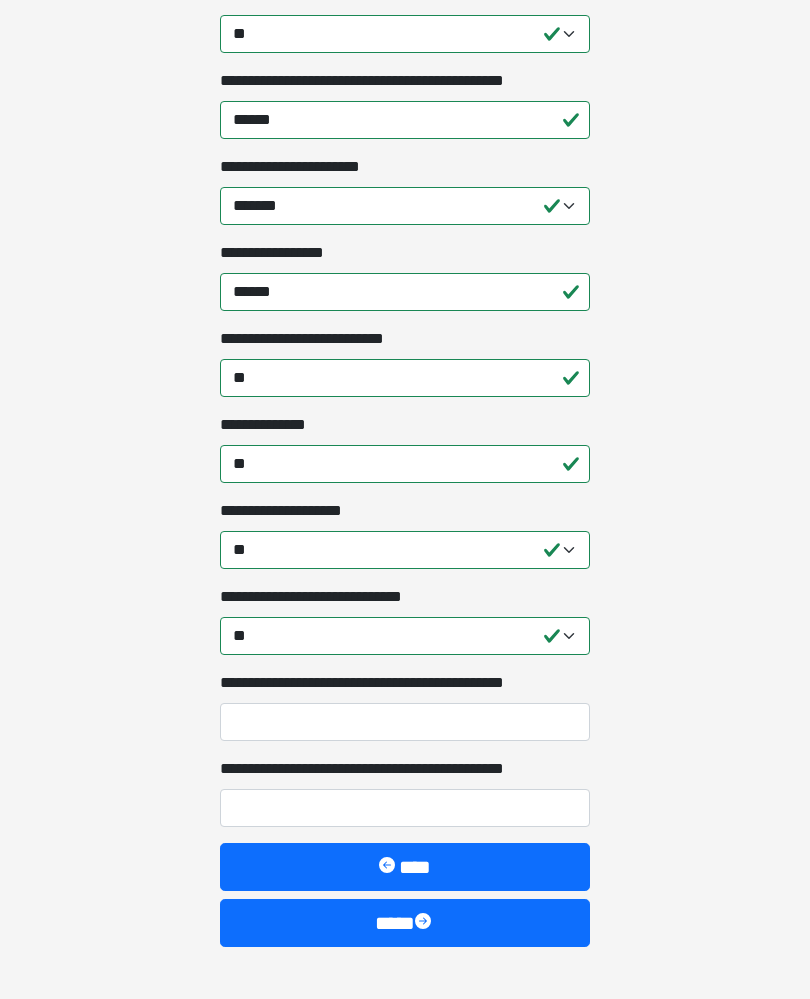 scroll, scrollTop: 3371, scrollLeft: 0, axis: vertical 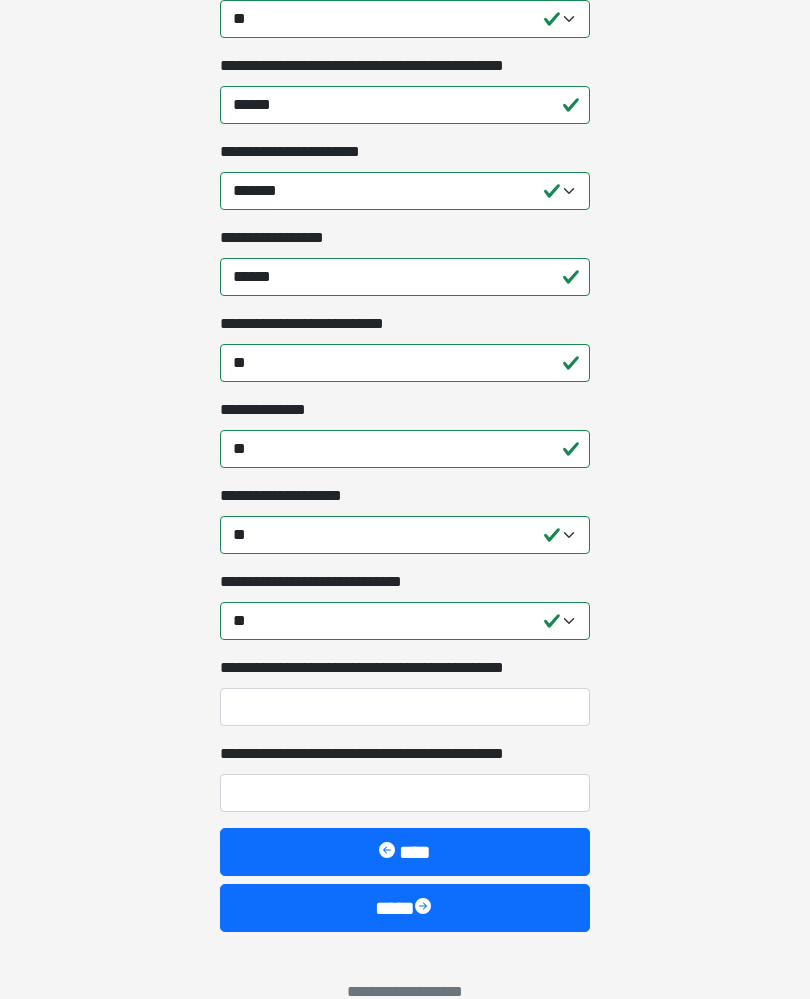 click on "****" at bounding box center [405, 908] 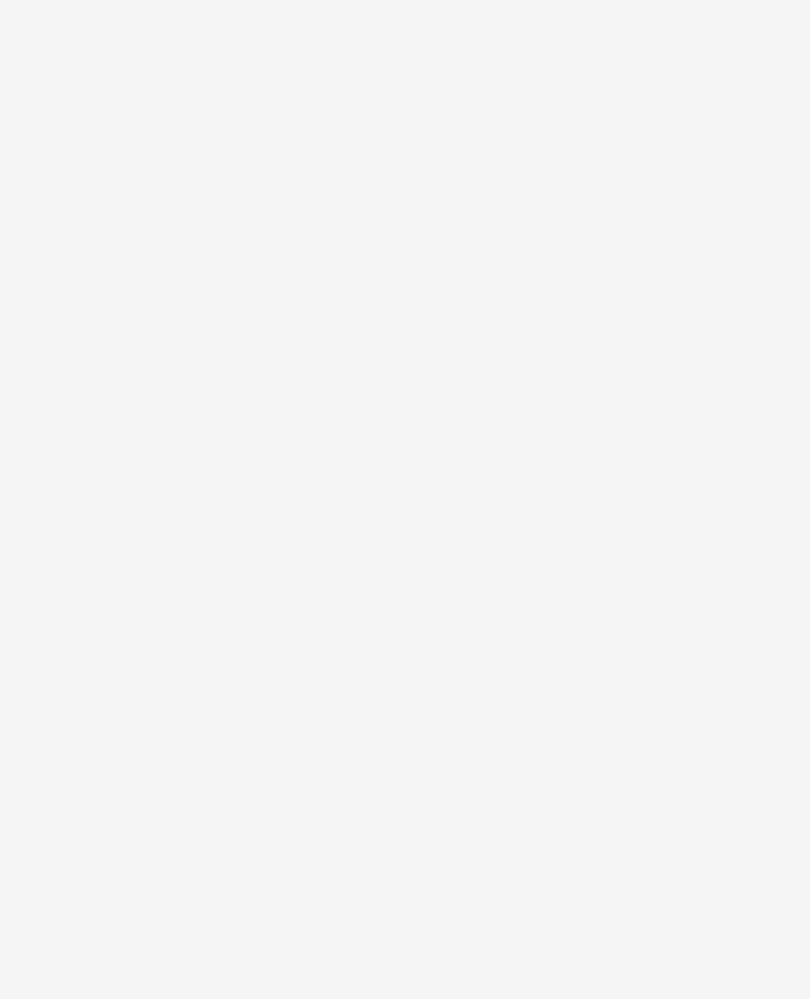 scroll, scrollTop: 0, scrollLeft: 0, axis: both 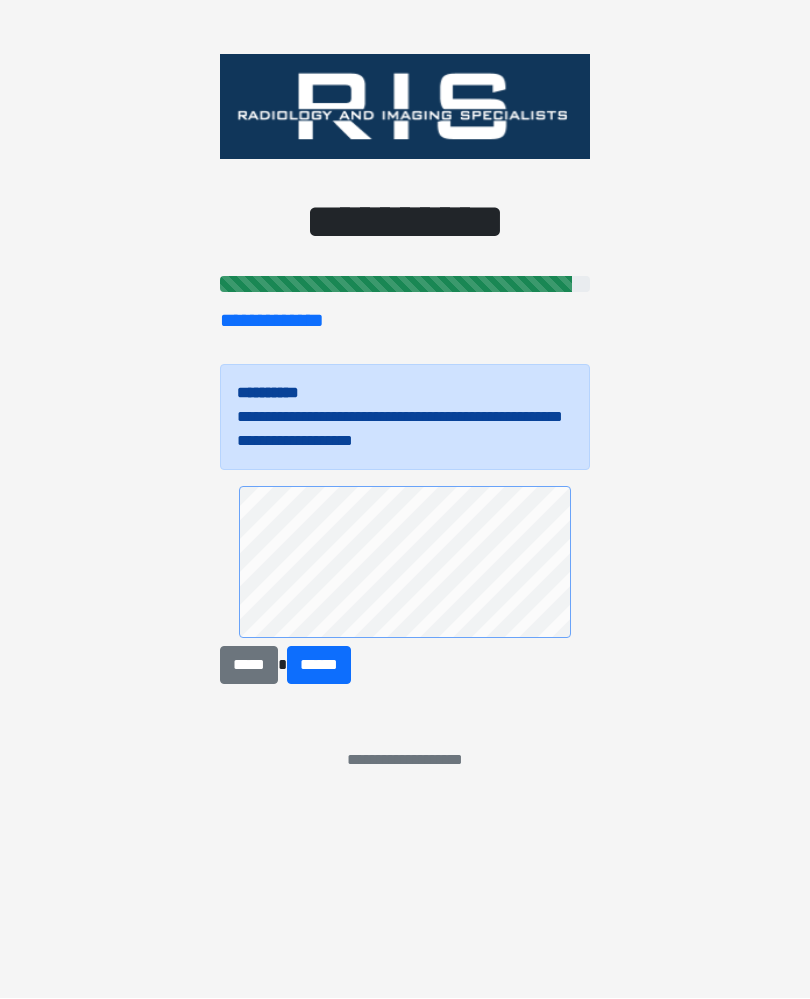 click on "**********" at bounding box center [405, 499] 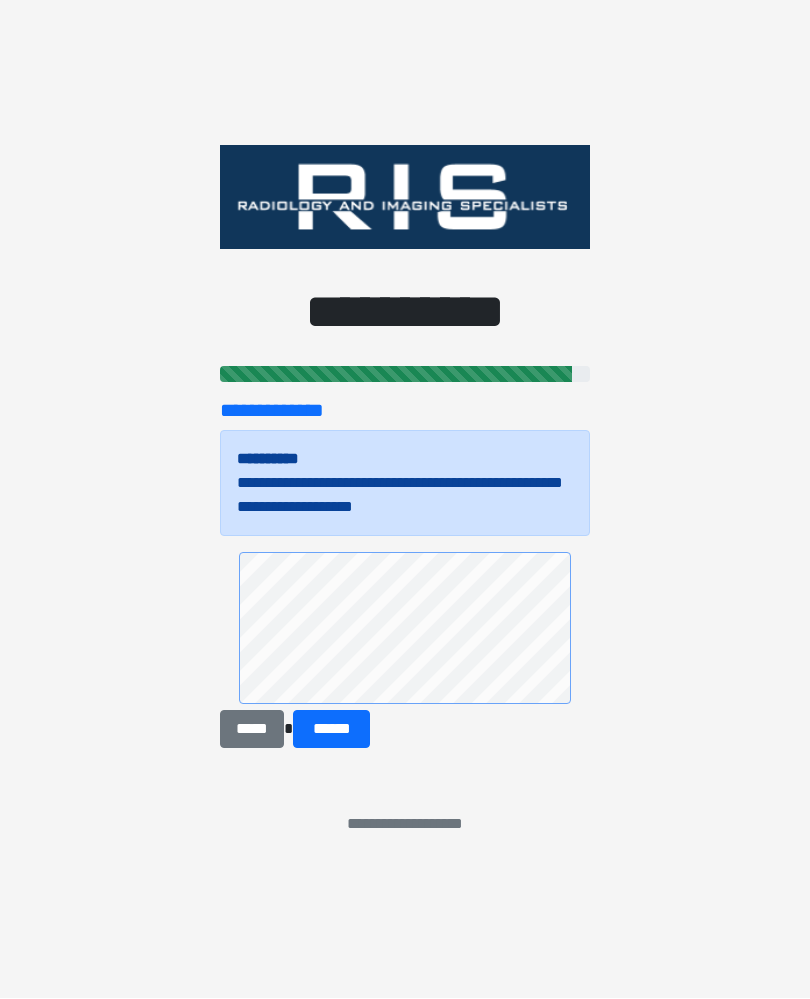 click on "******" at bounding box center (331, 730) 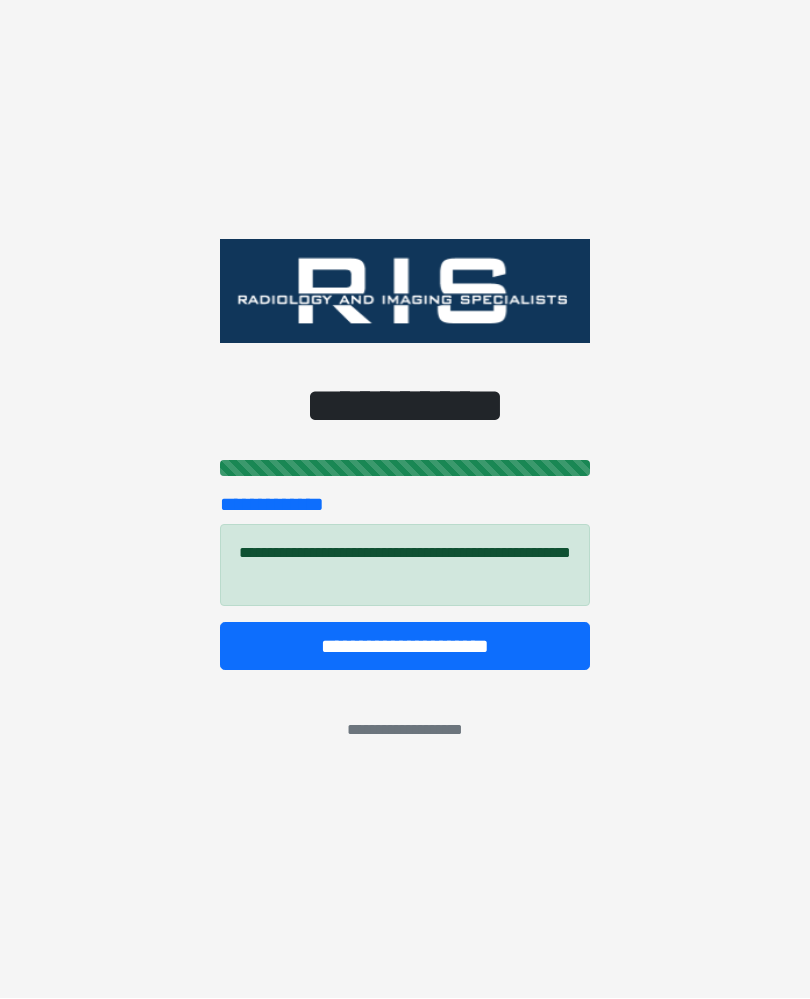 click on "**********" at bounding box center [405, 647] 